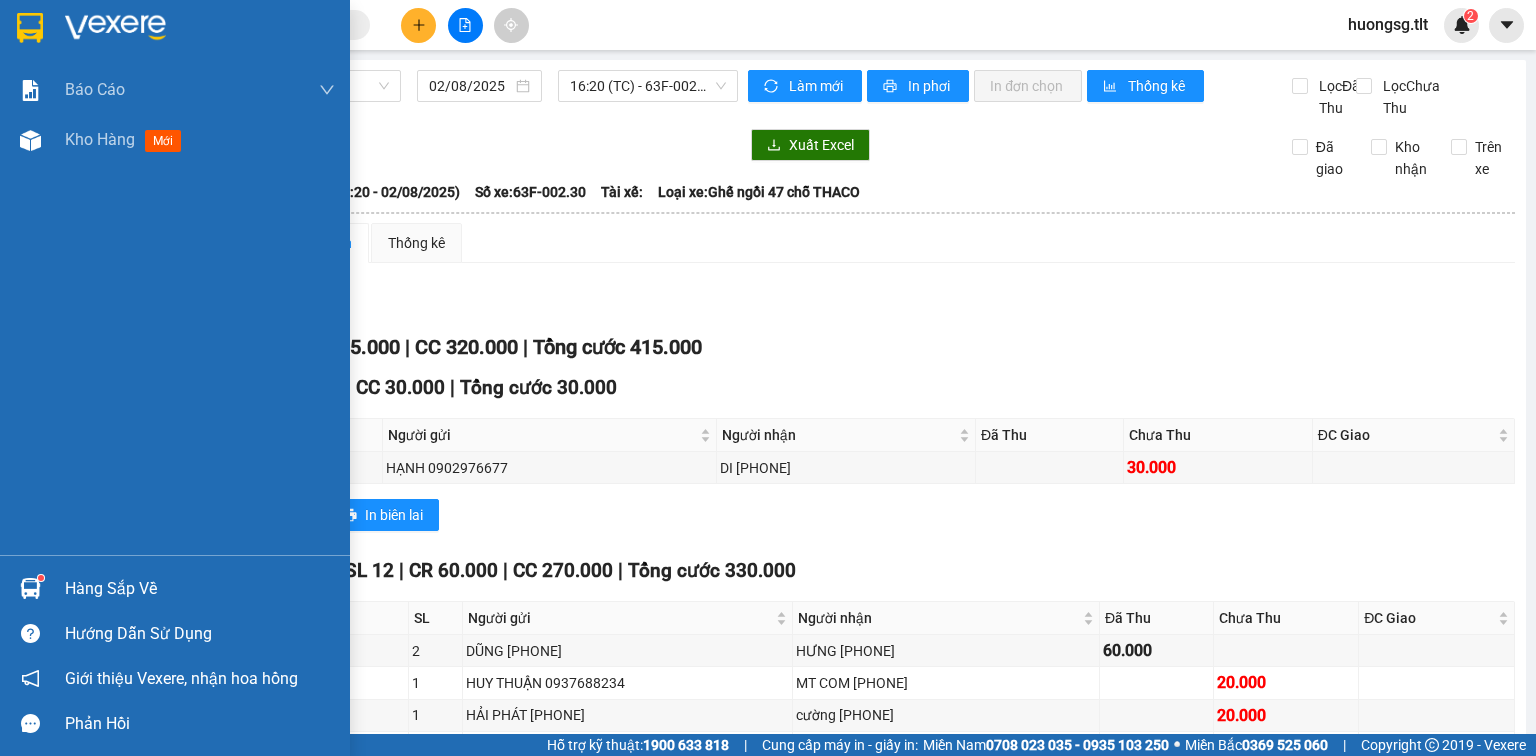 scroll, scrollTop: 0, scrollLeft: 0, axis: both 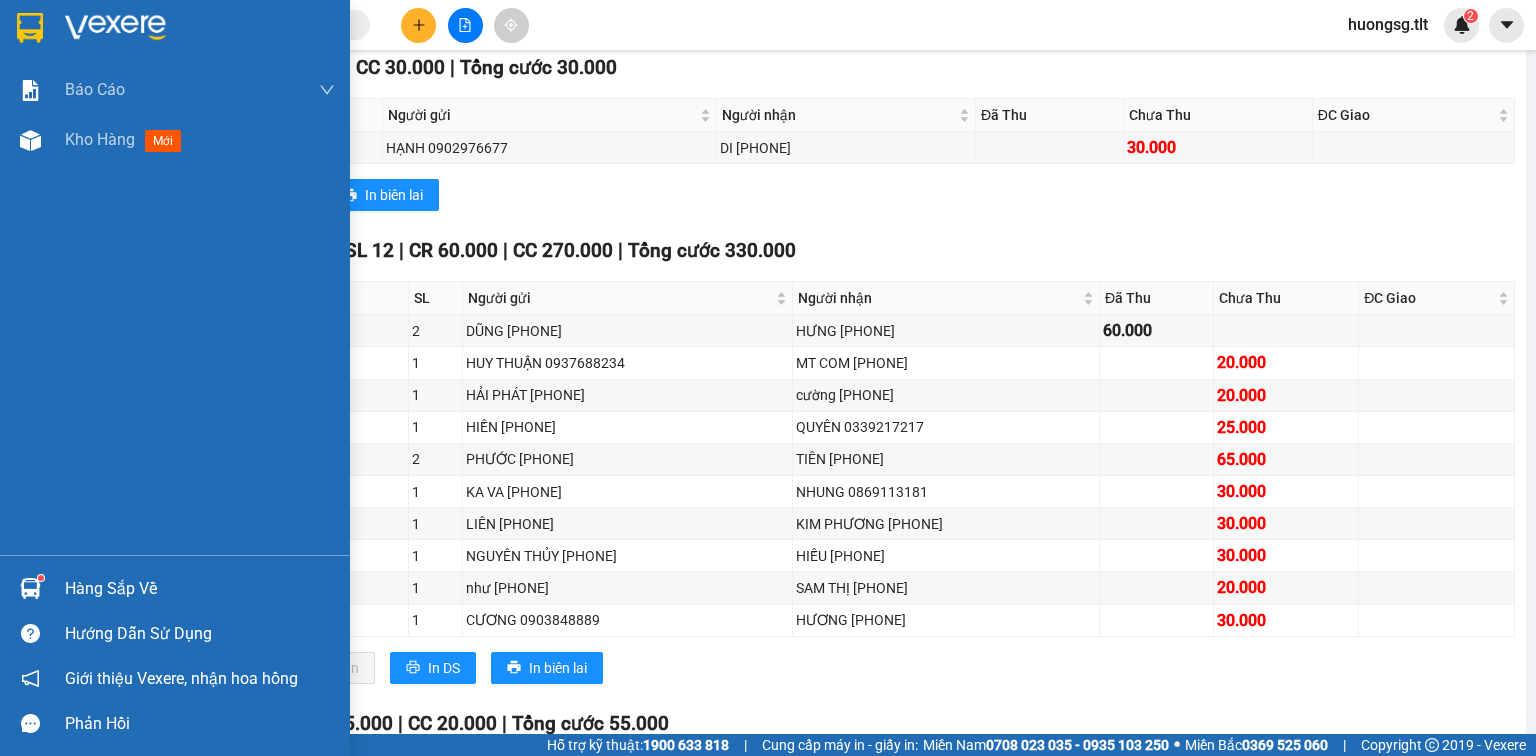 click on "Hàng sắp về" at bounding box center (200, 589) 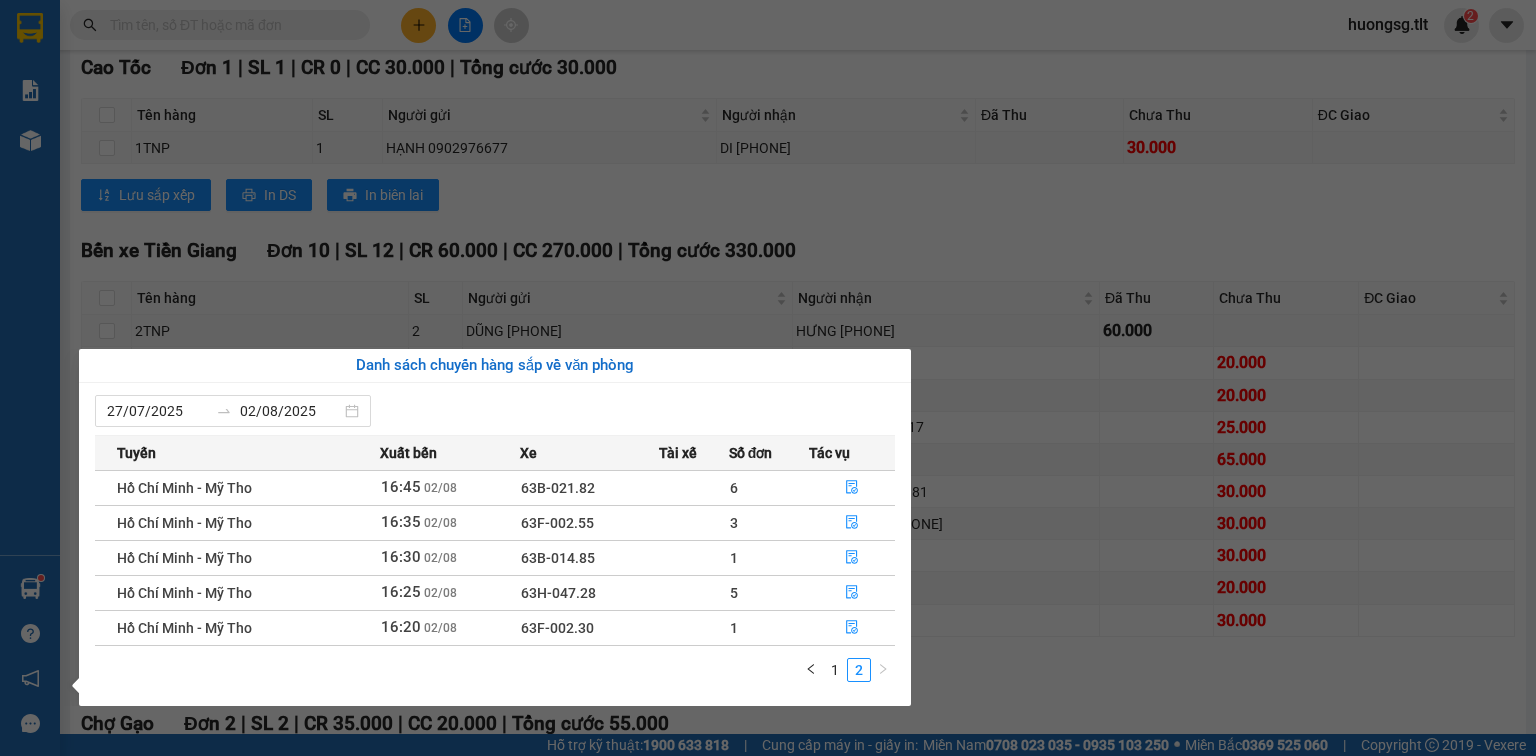 click on "1 2" at bounding box center [495, 676] 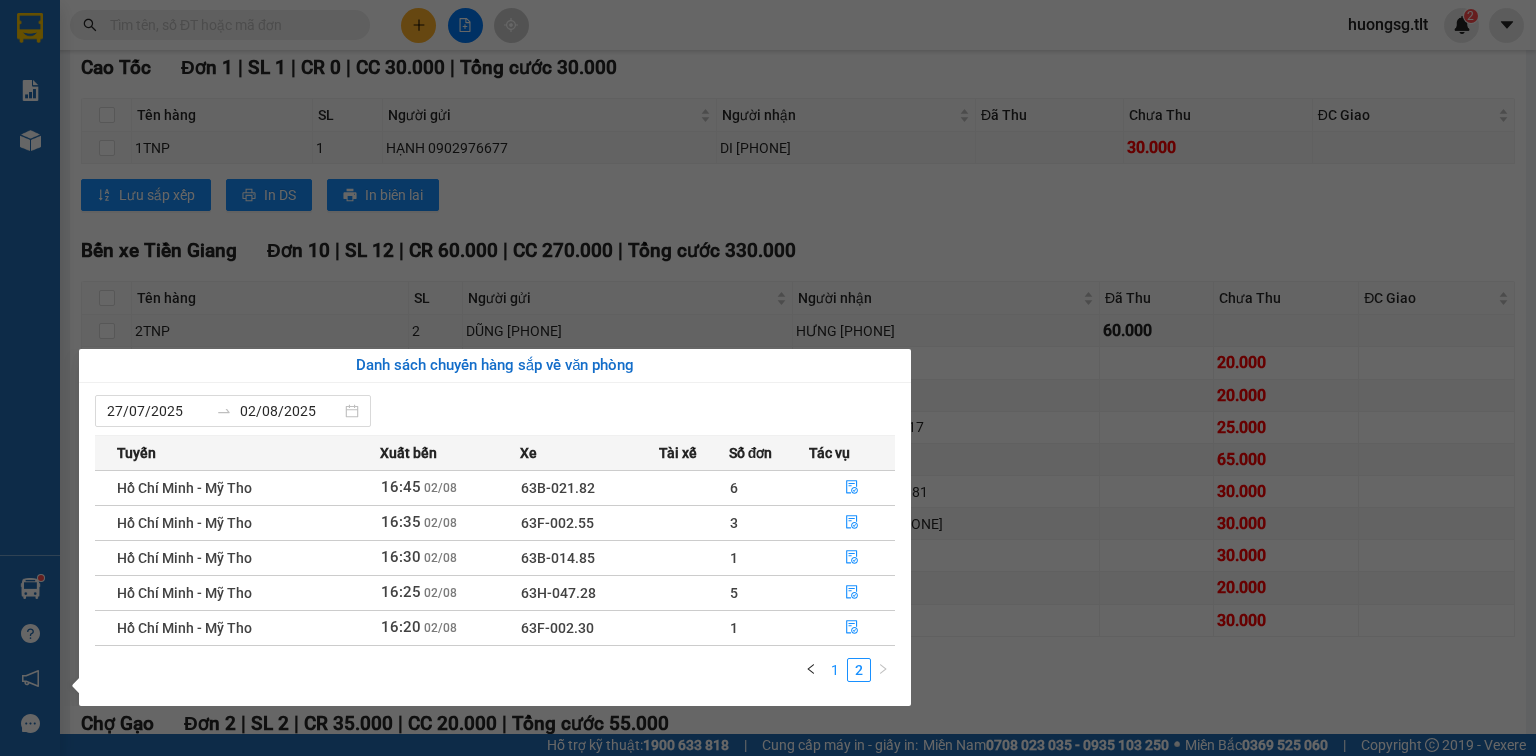 click on "1" at bounding box center (835, 670) 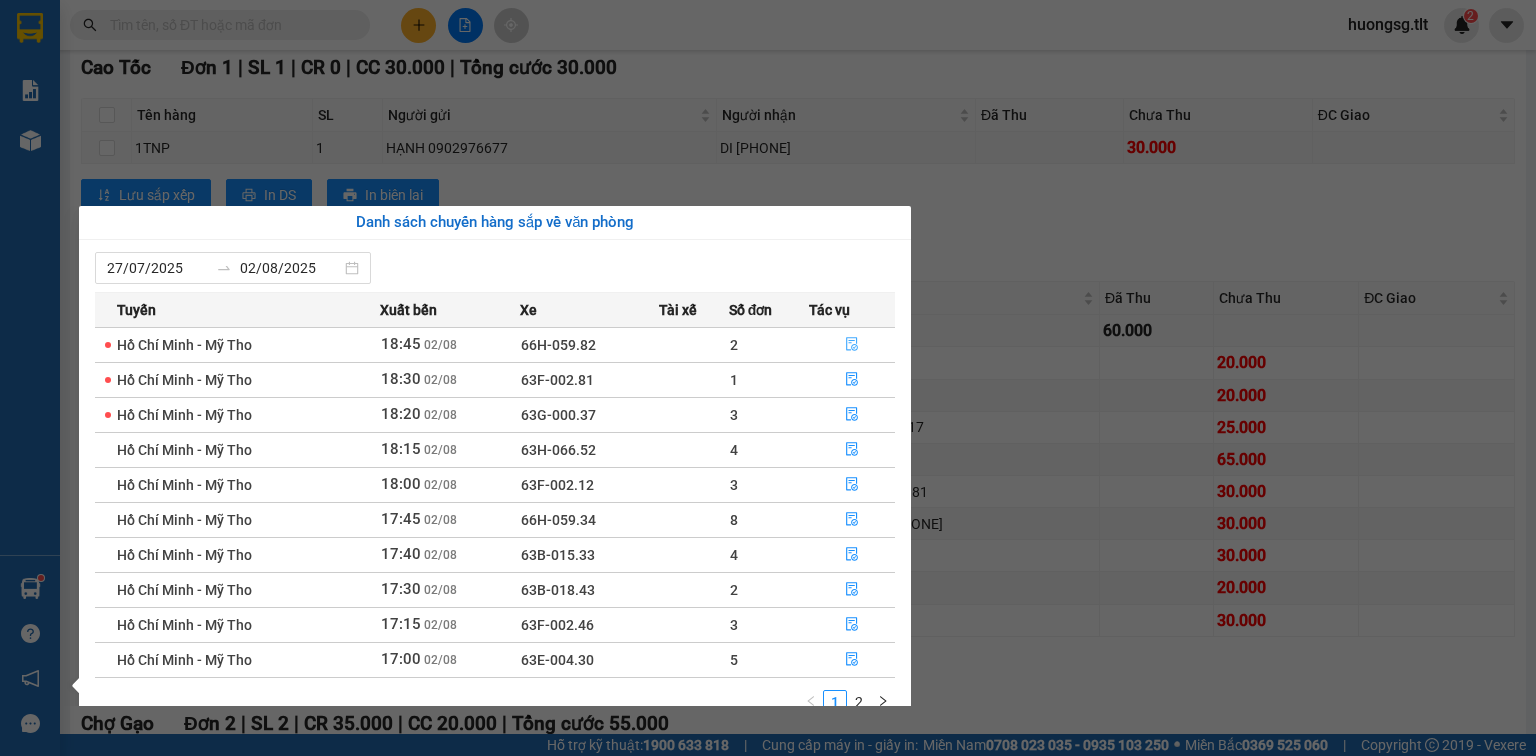 click 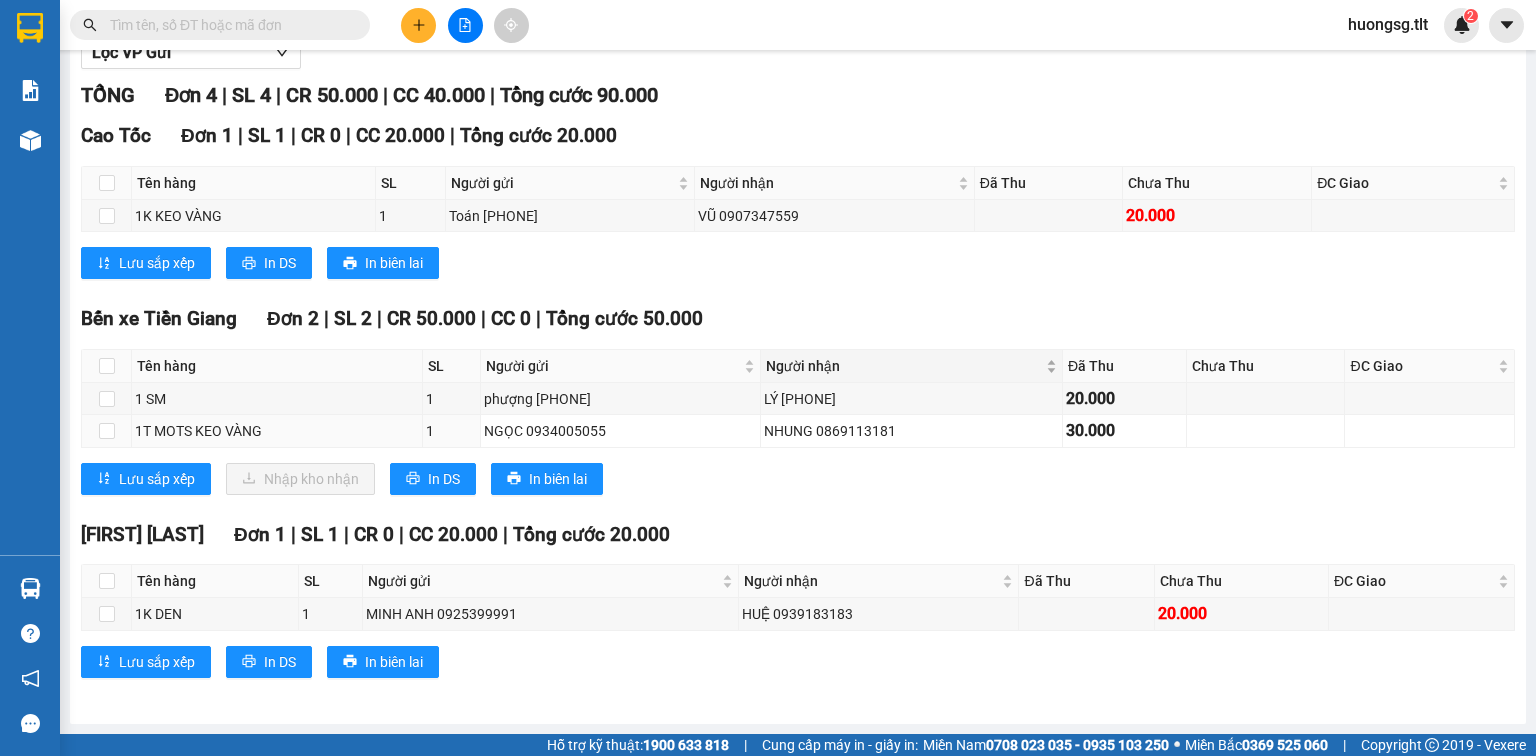 scroll, scrollTop: 270, scrollLeft: 0, axis: vertical 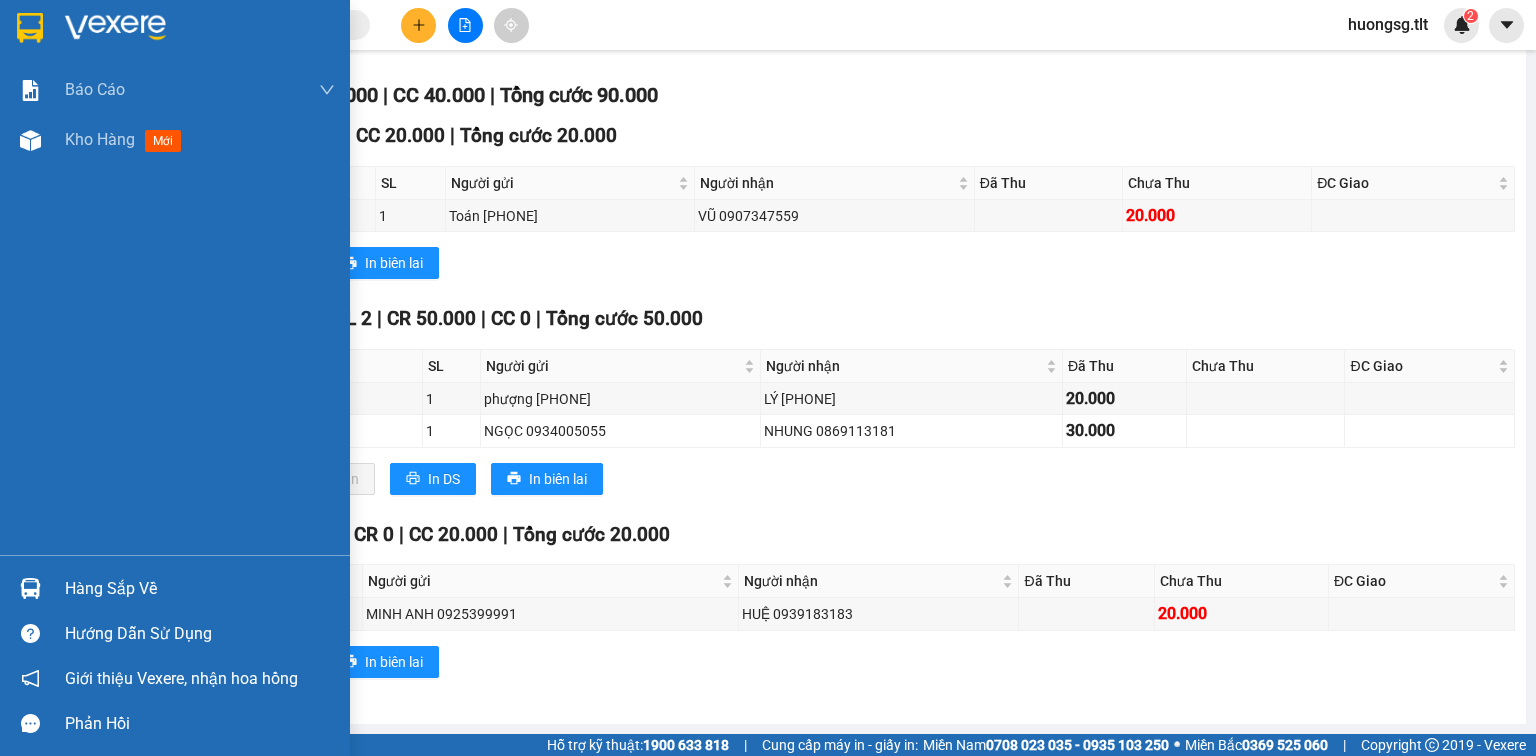 click on "Báo cáo Báo cáo dòng tiền (Nhân Viên) Doanh số tạo đơn theo VP gửi (nhân viên)     Kho hàng mới" at bounding box center (175, 310) 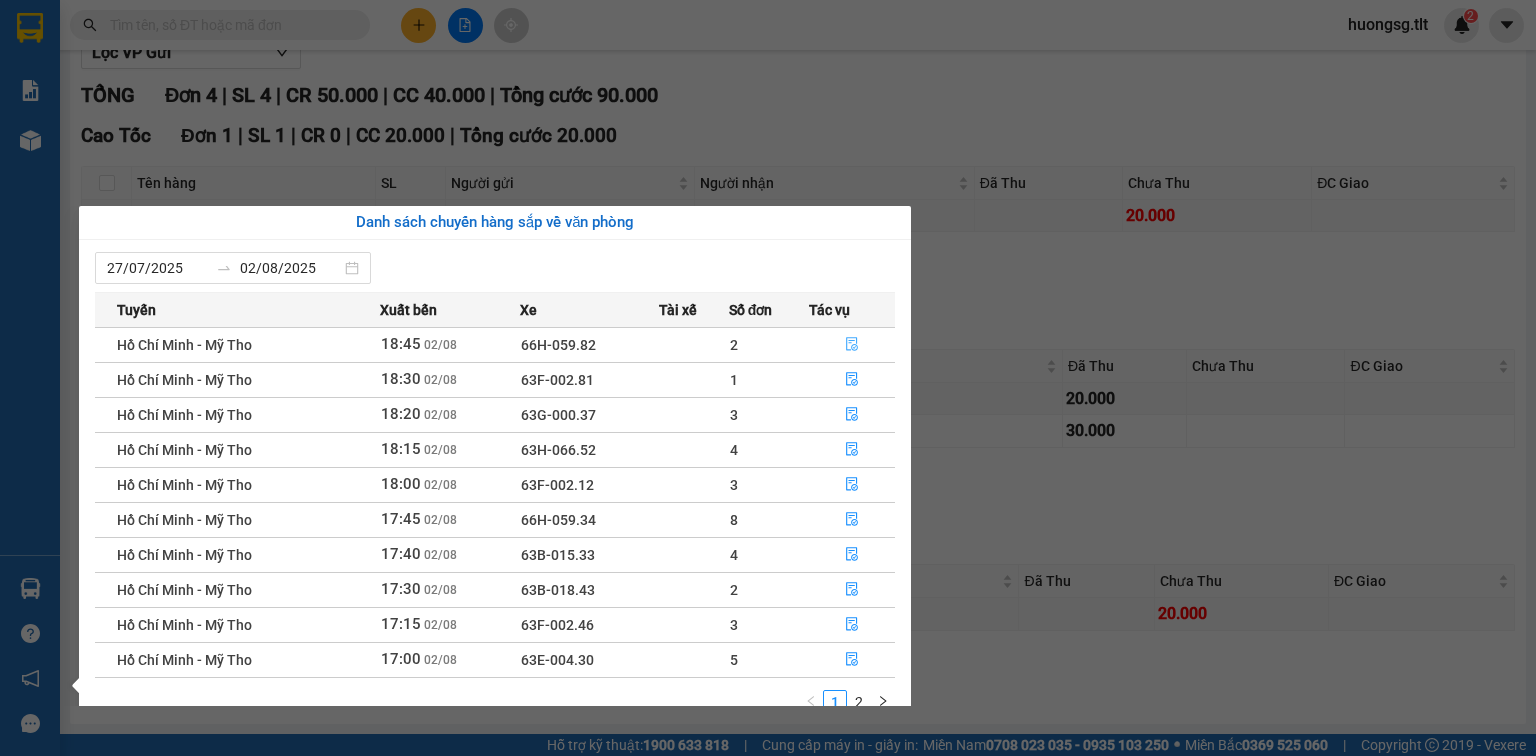 click at bounding box center [852, 345] 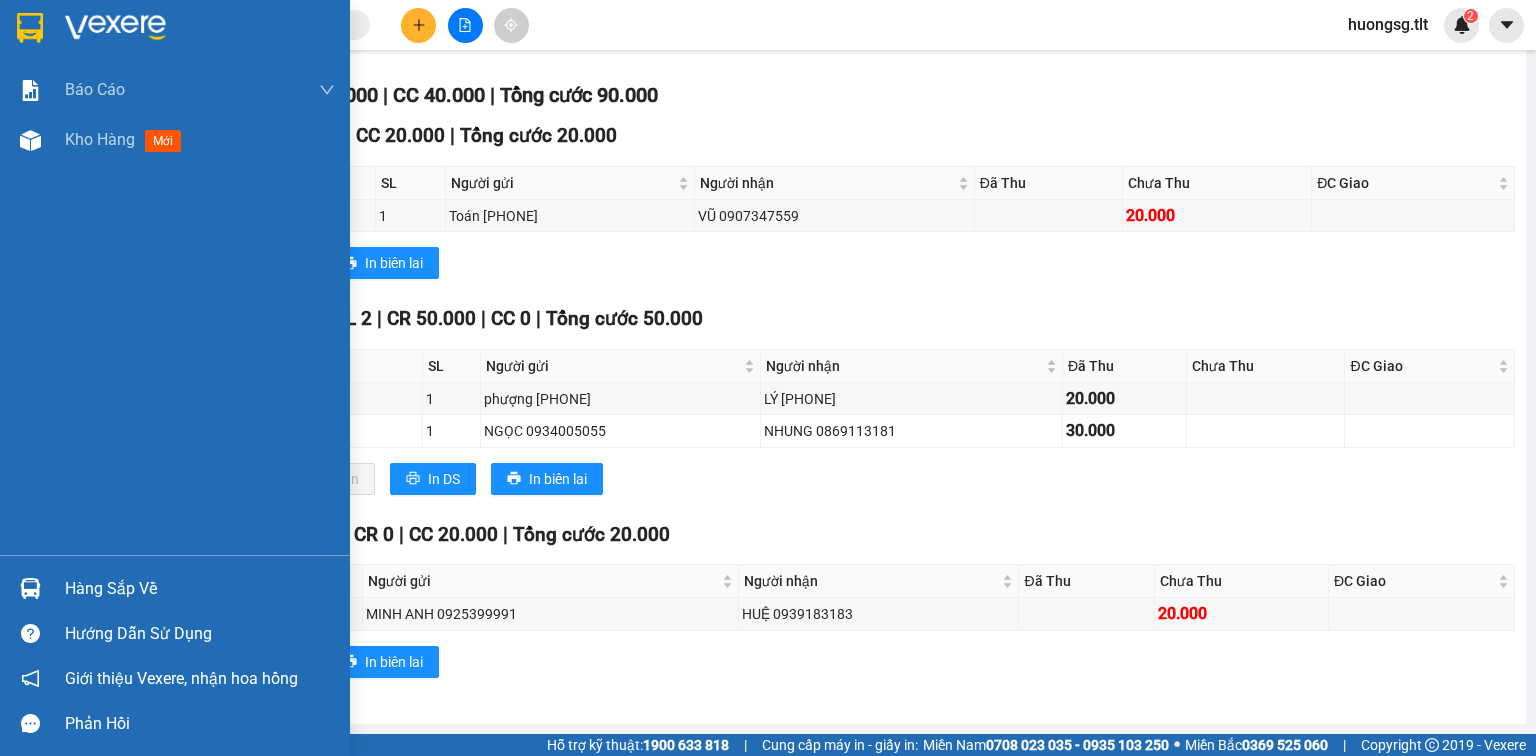 click at bounding box center (30, 588) 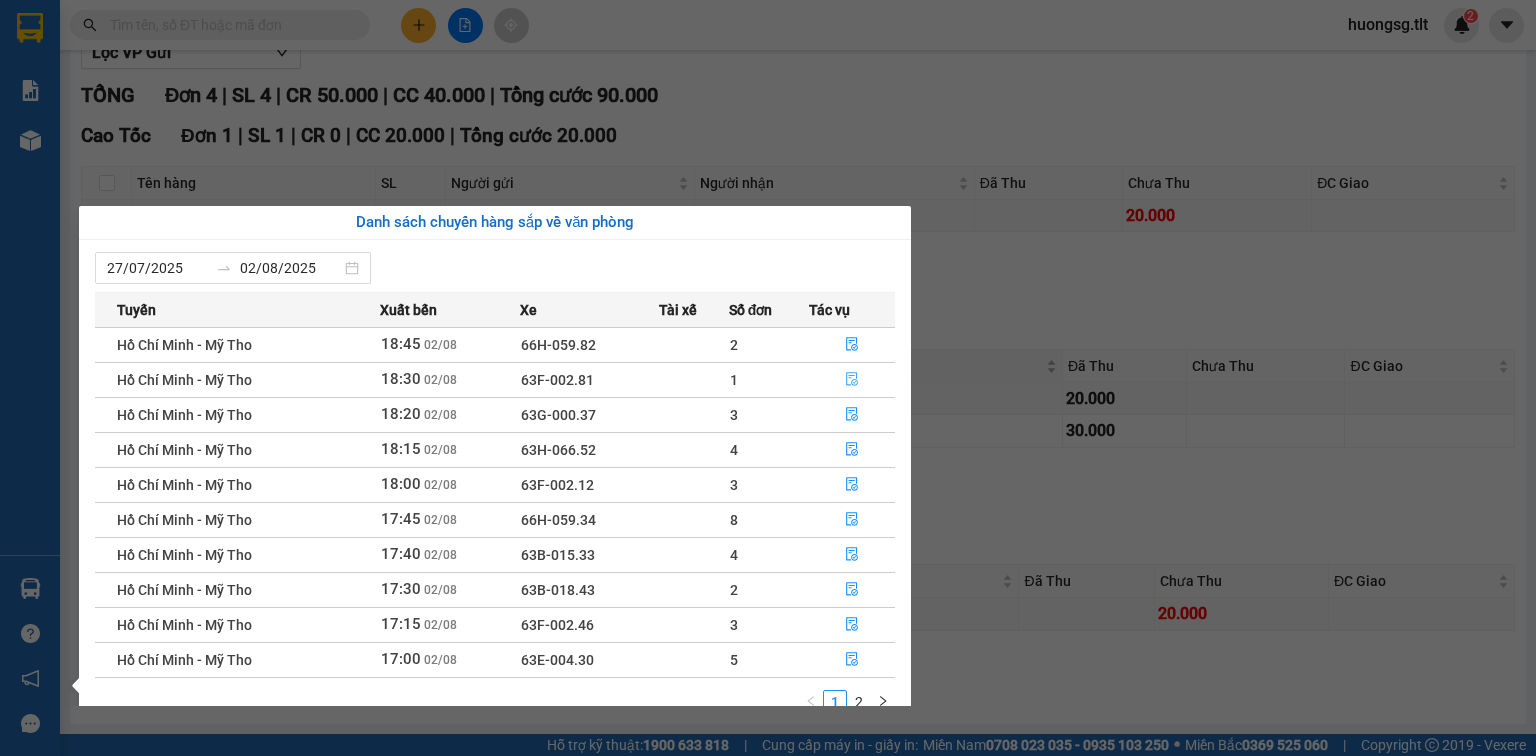 click at bounding box center [852, 380] 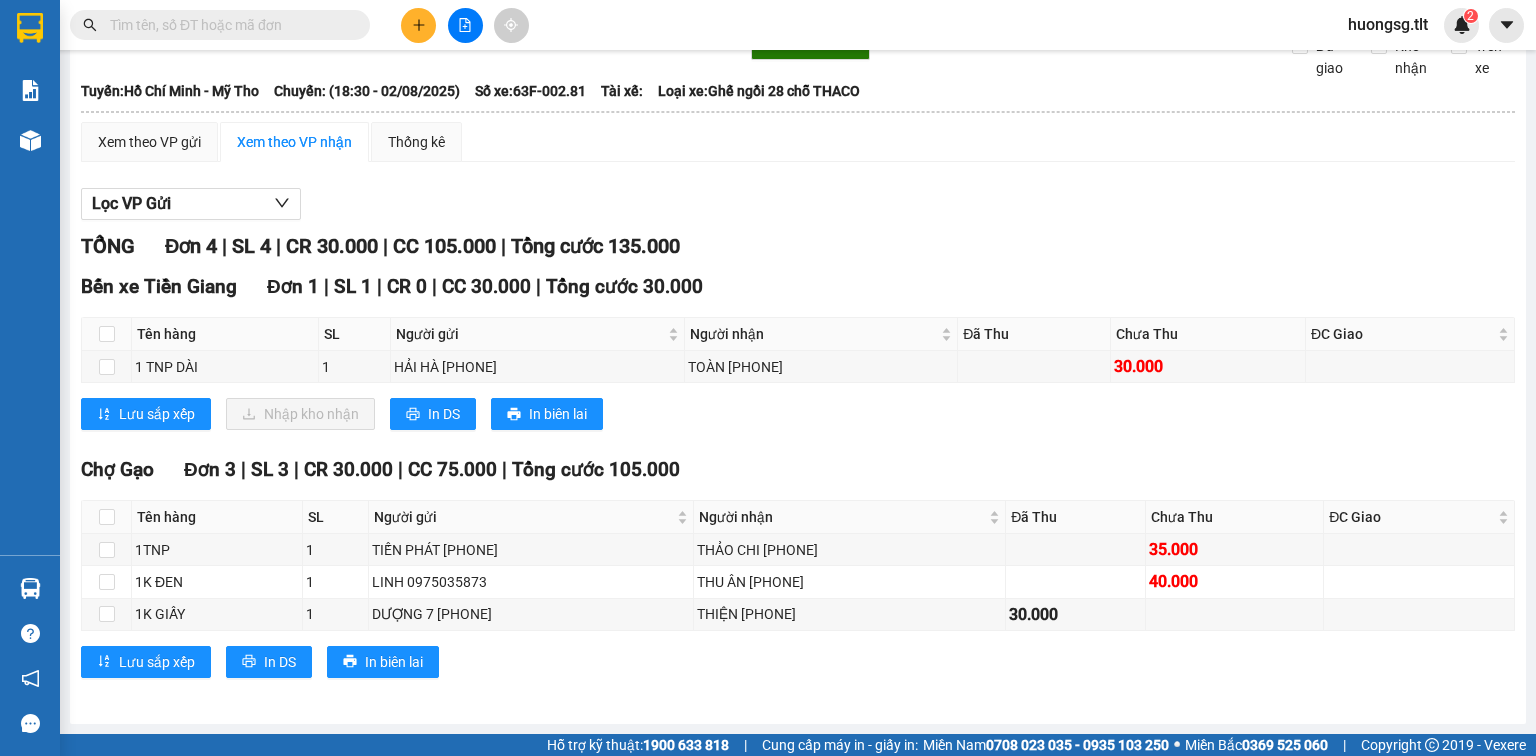 scroll, scrollTop: 120, scrollLeft: 0, axis: vertical 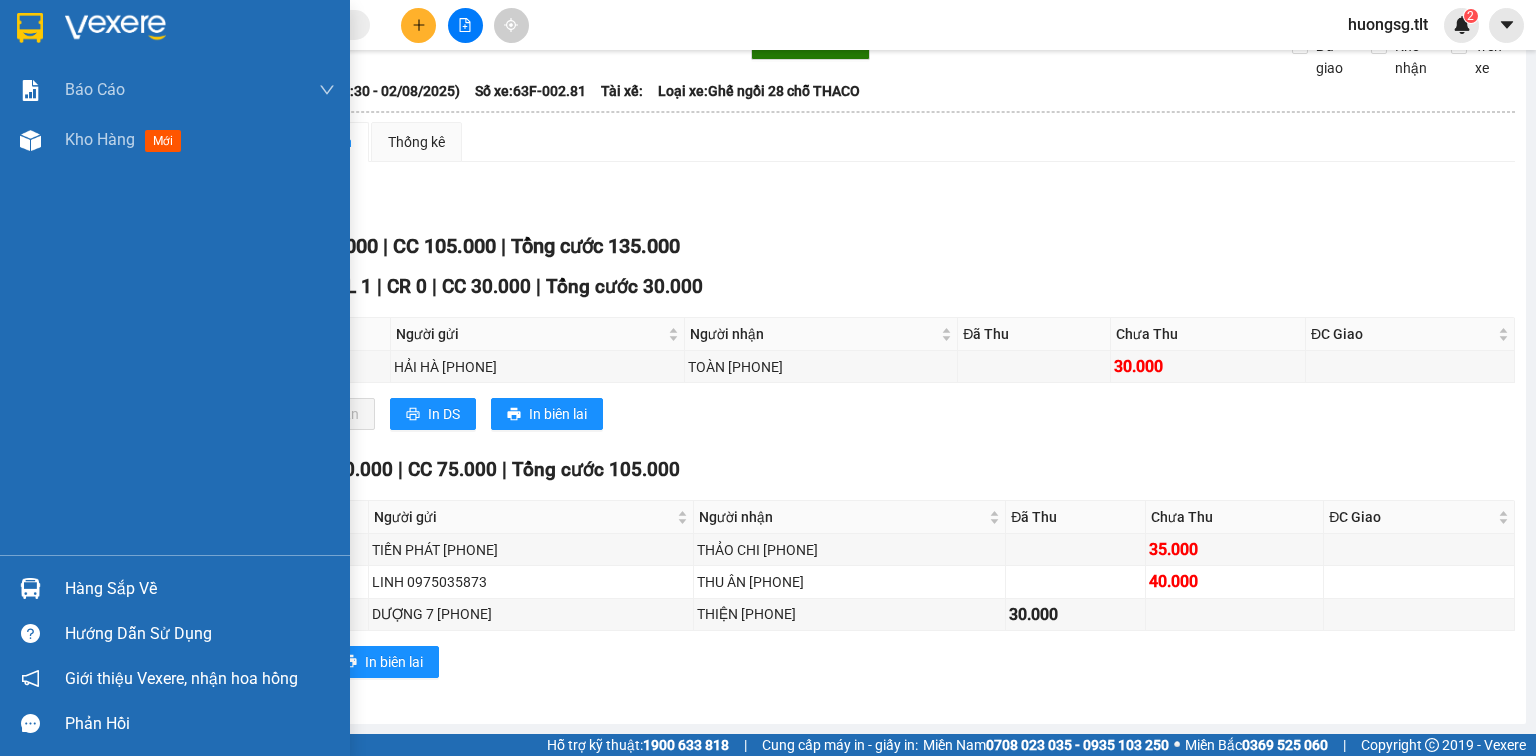 click on "Hướng dẫn sử dụng" at bounding box center (175, 633) 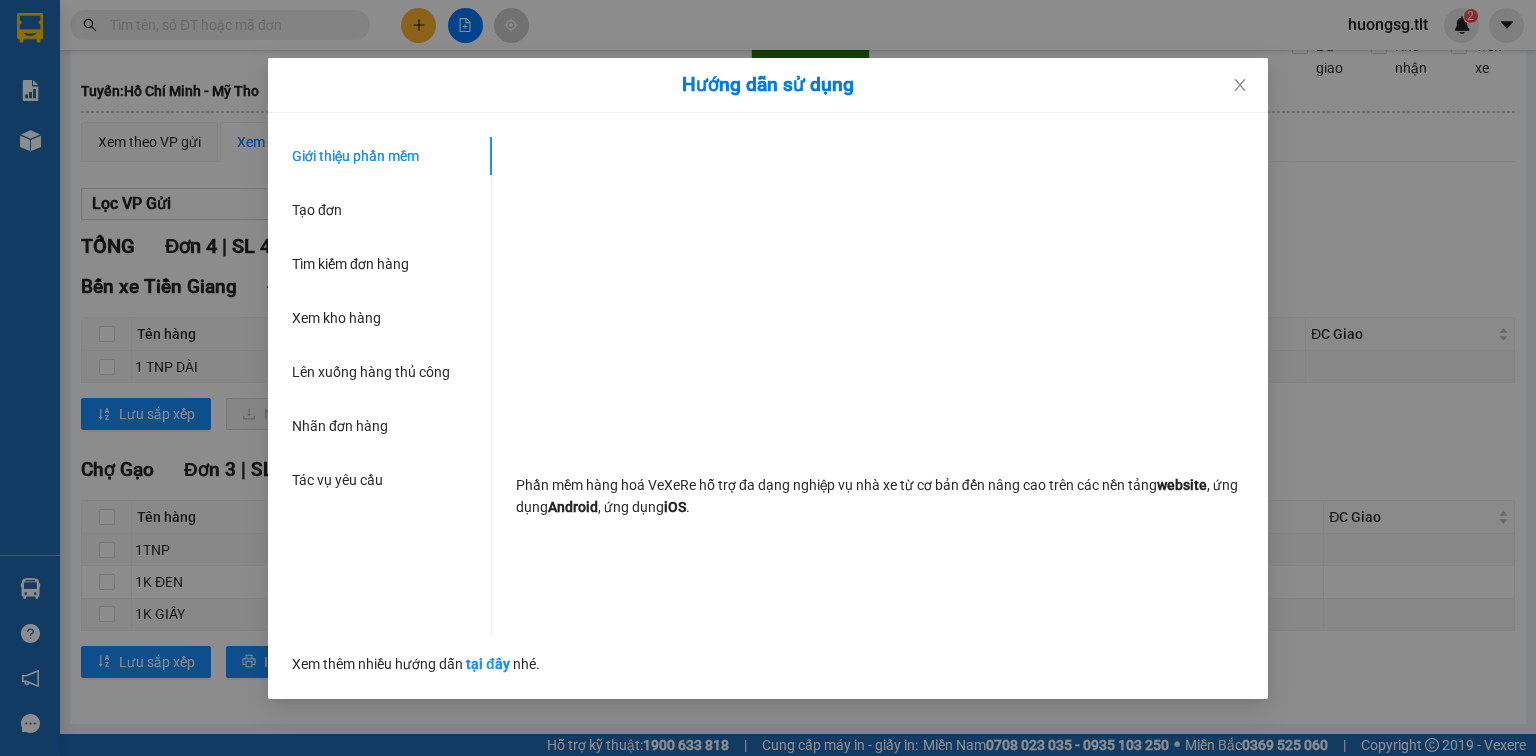 click on "Hướng dẫn sử dụng Giới thiệu phần mềm Tạo đơn Tìm kiếm đơn hàng Xem kho hàng Lên xuống hàng thủ công Nhãn đơn hàng Tác vụ yêu cầu Phần mềm hàng hoá VeXeRe hỗ trợ đa dạng nghiệp vụ nhà xe từ cơ bản đến nâng cao trên các nền tảng  website , ứng dụng  Android , ứng dụng  iOS . Xem thêm nhiều hướng dẫn   tại đây   nhé." at bounding box center (768, 378) 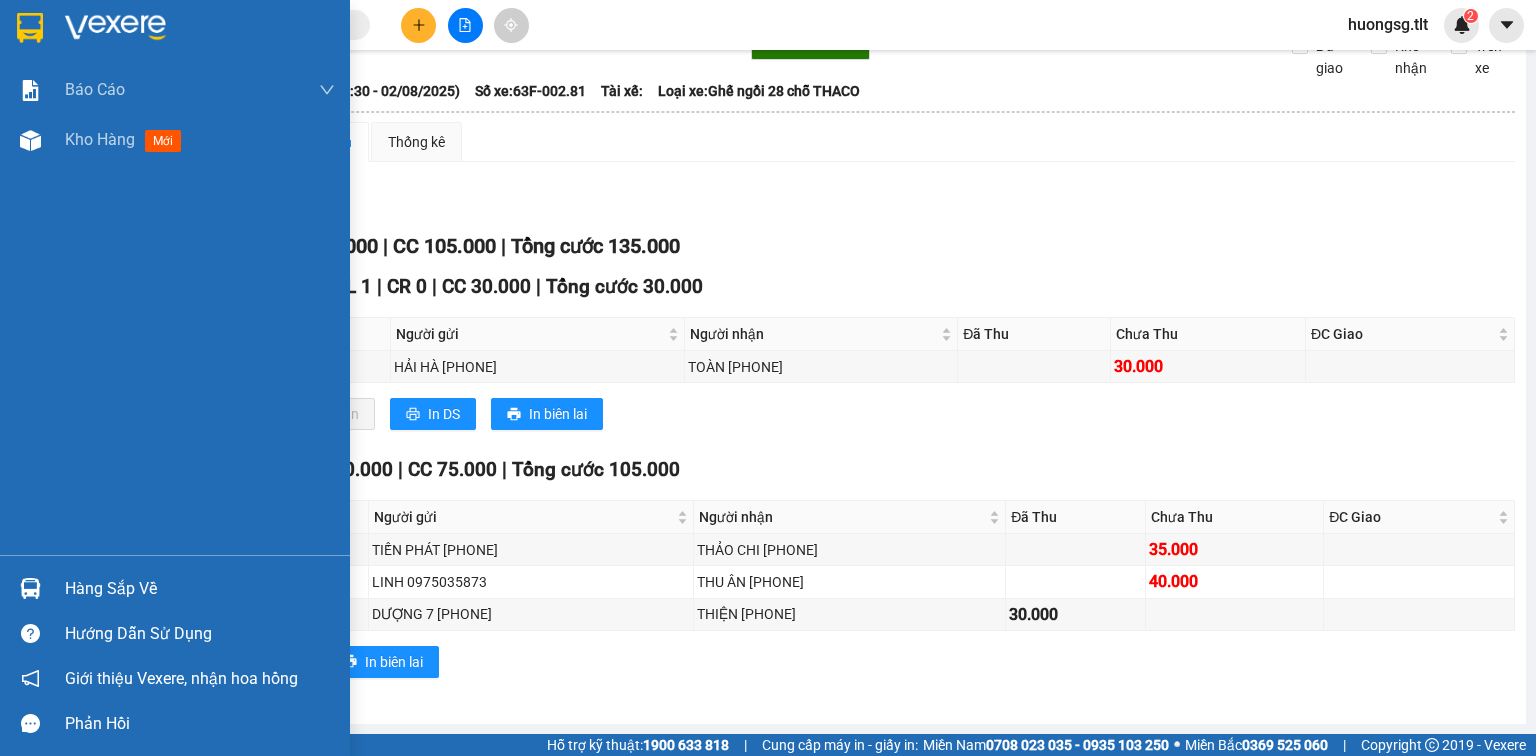 click on "Hàng sắp về" at bounding box center [175, 588] 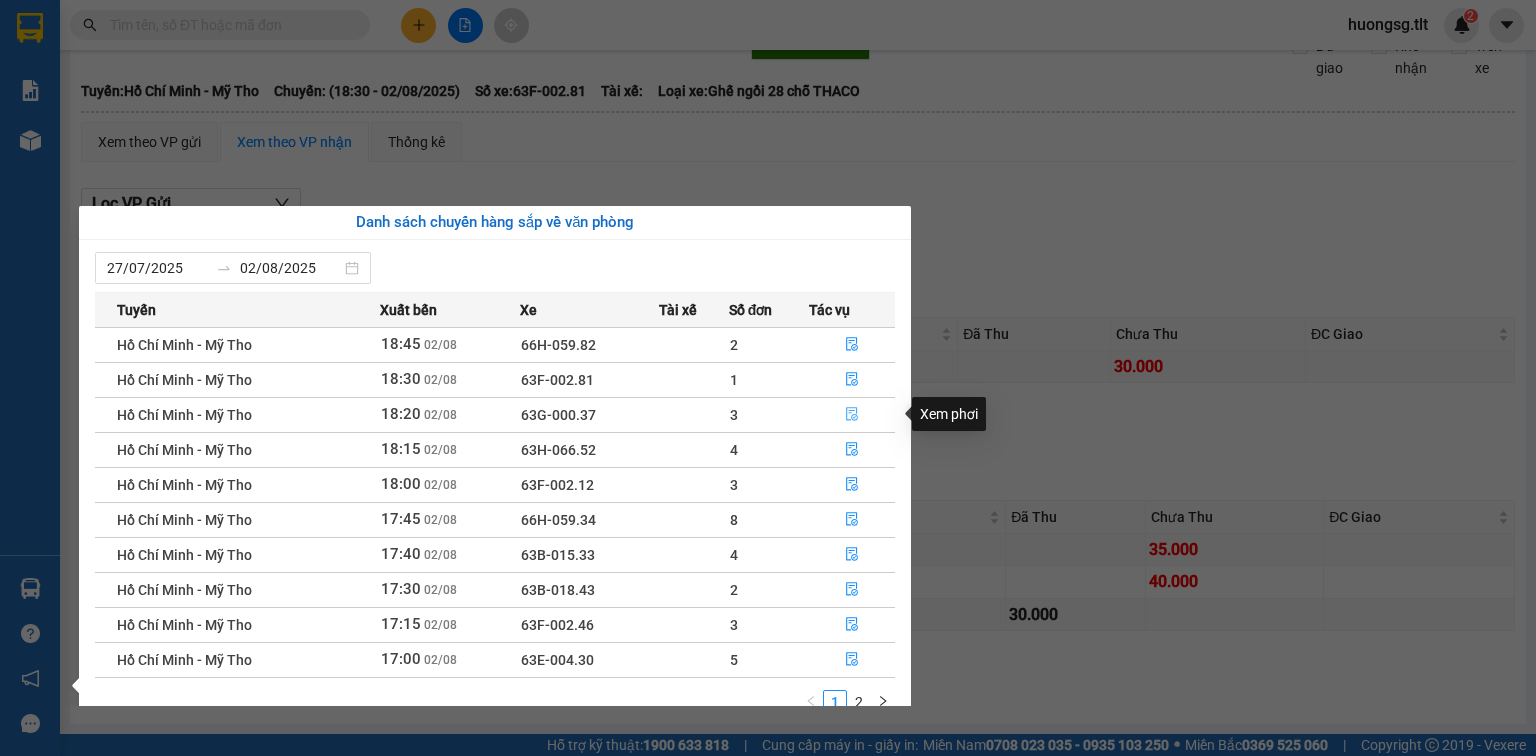 click at bounding box center (852, 415) 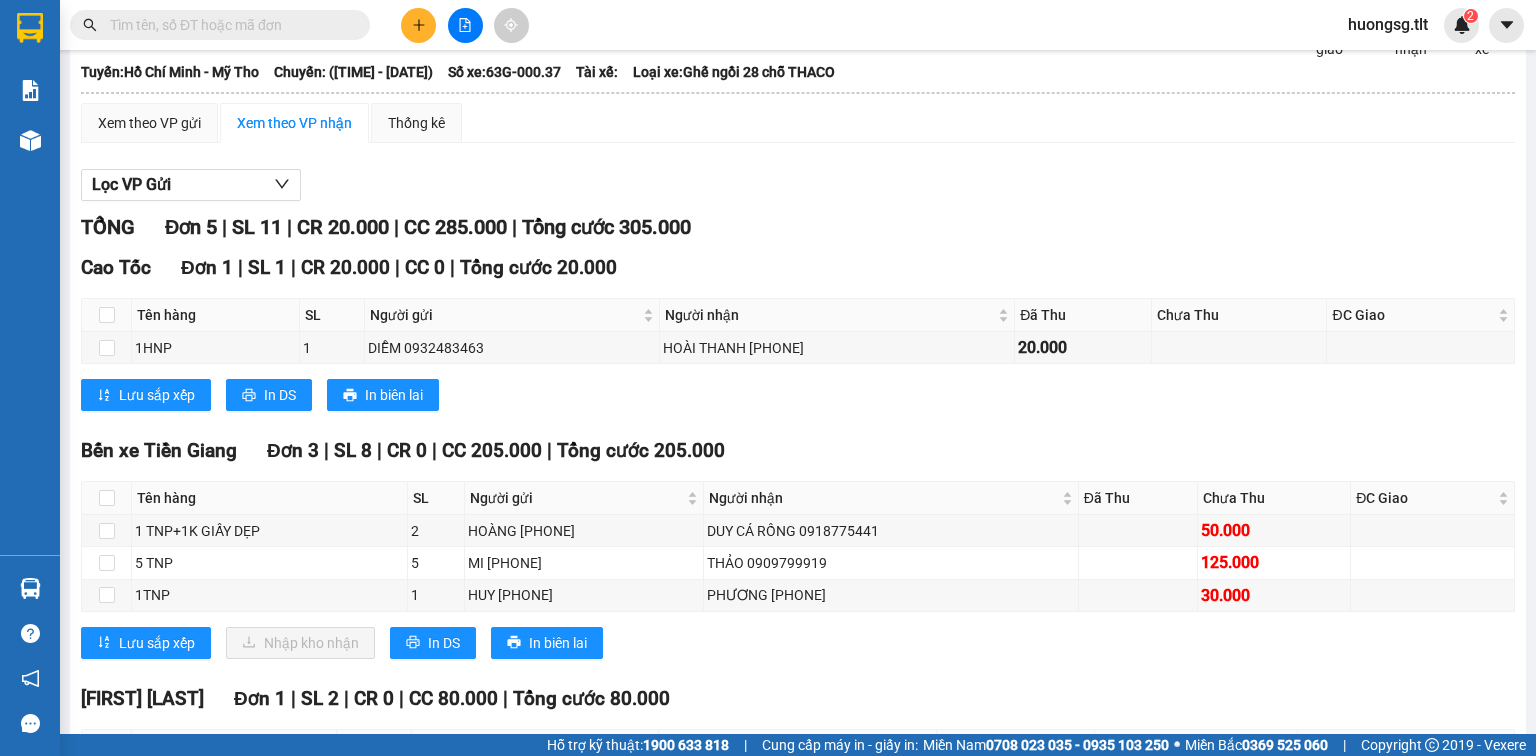 scroll, scrollTop: 302, scrollLeft: 0, axis: vertical 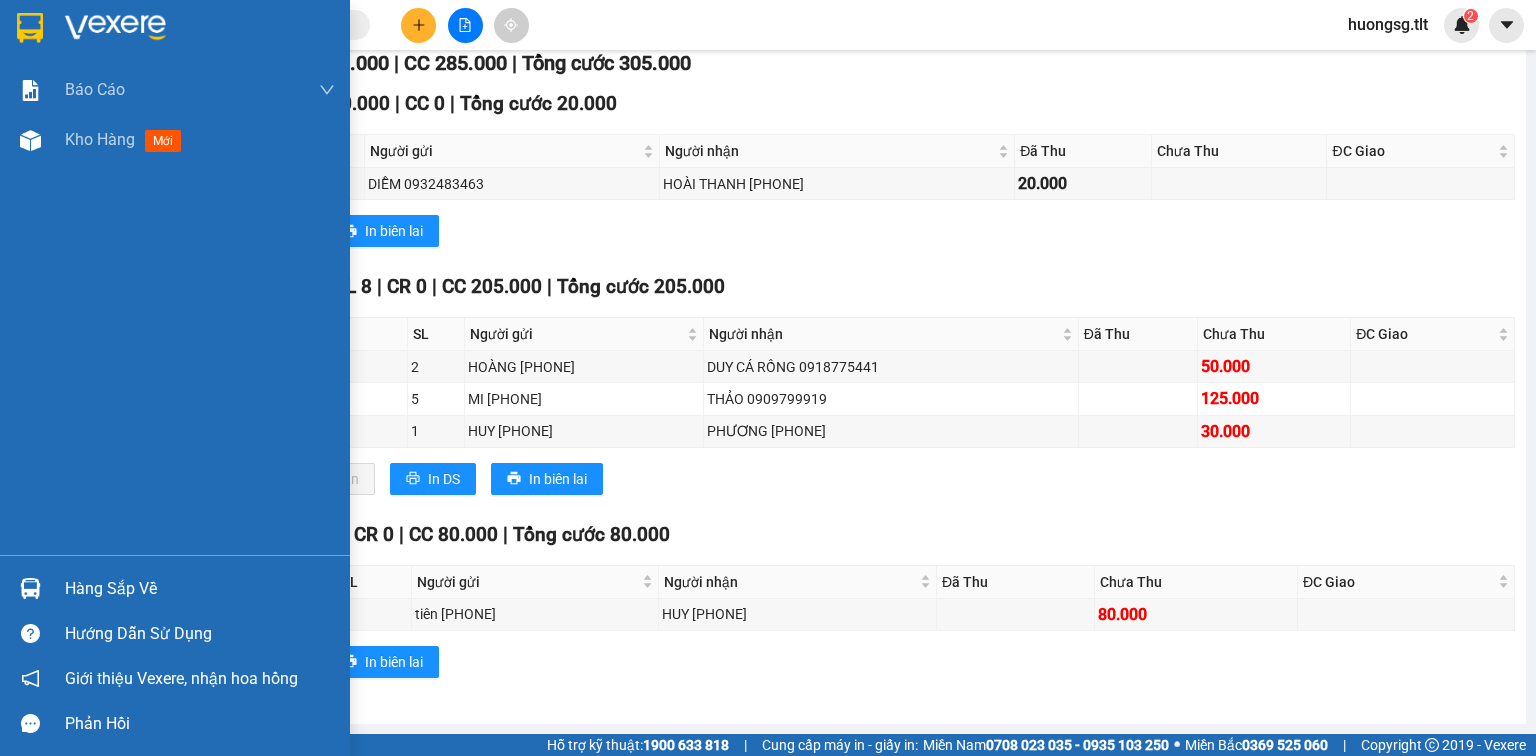 click on "Hàng sắp về" at bounding box center [175, 588] 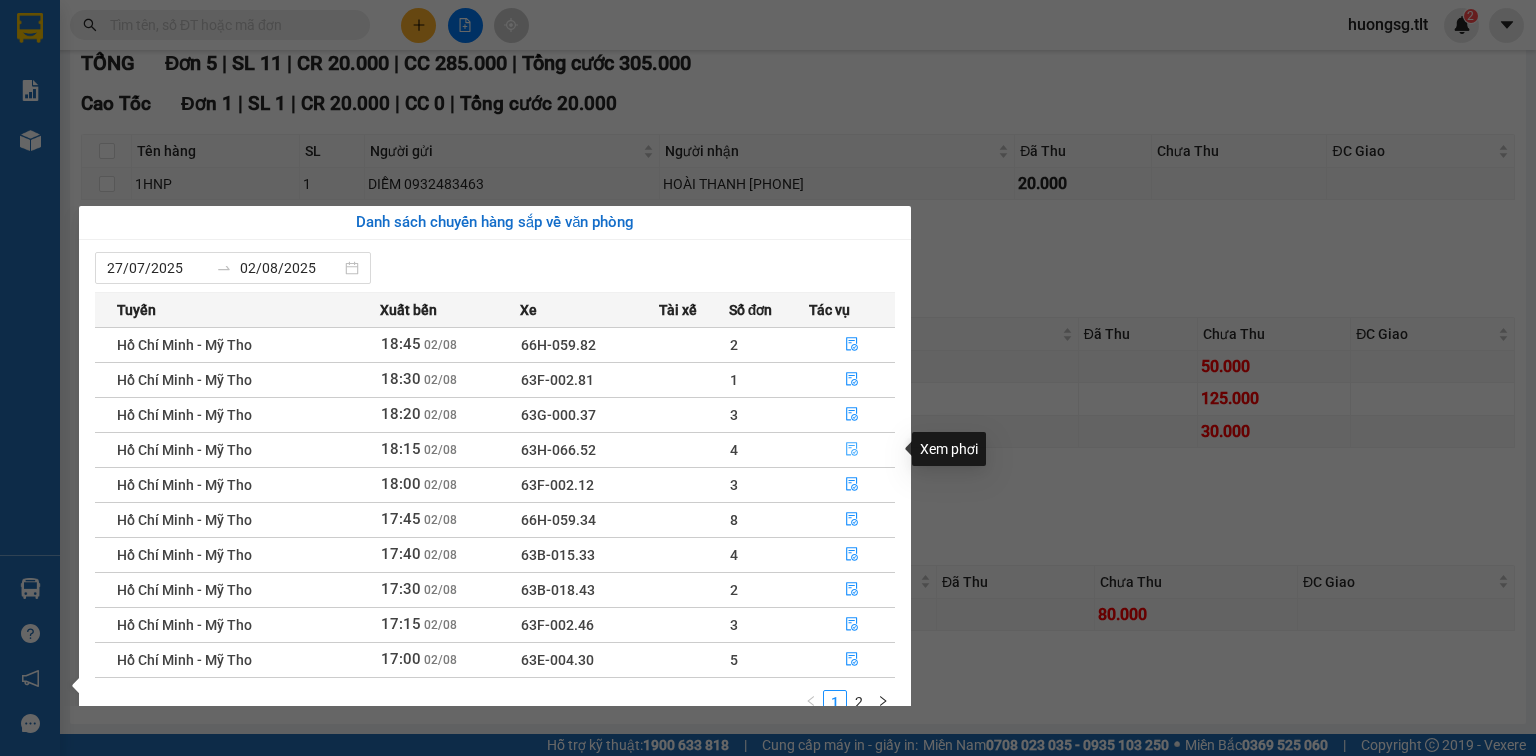 click at bounding box center [852, 450] 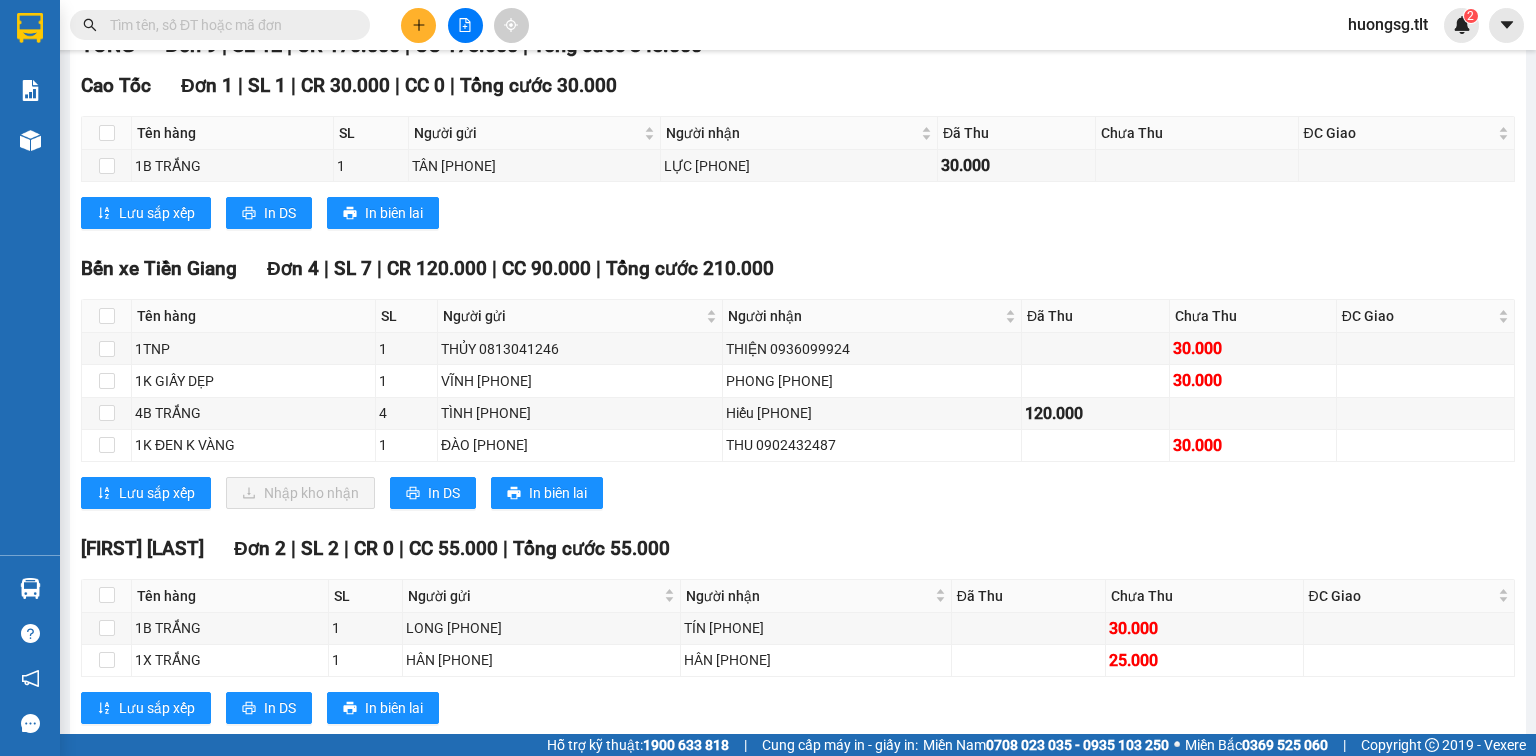 scroll, scrollTop: 320, scrollLeft: 0, axis: vertical 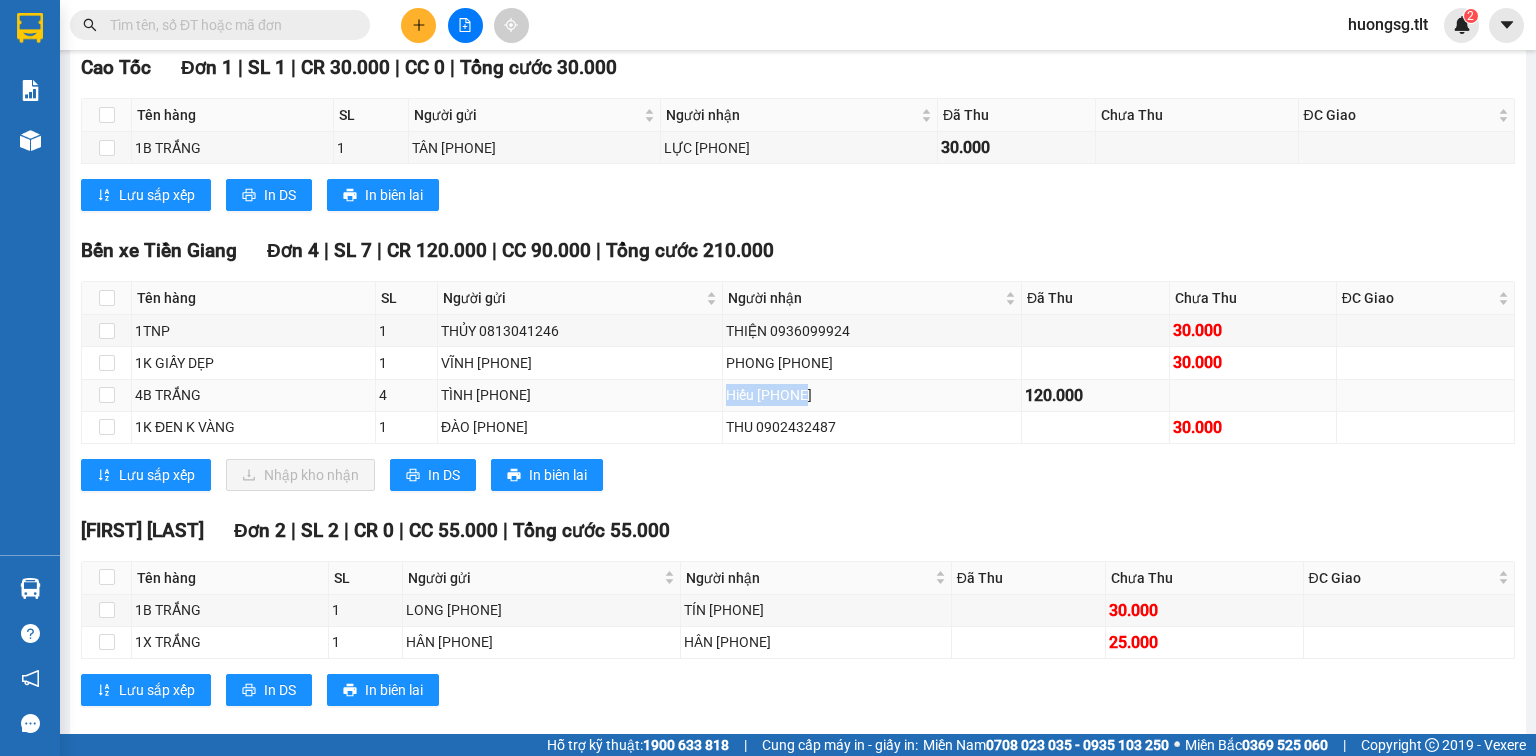 drag, startPoint x: 706, startPoint y: 412, endPoint x: 829, endPoint y: 422, distance: 123.40584 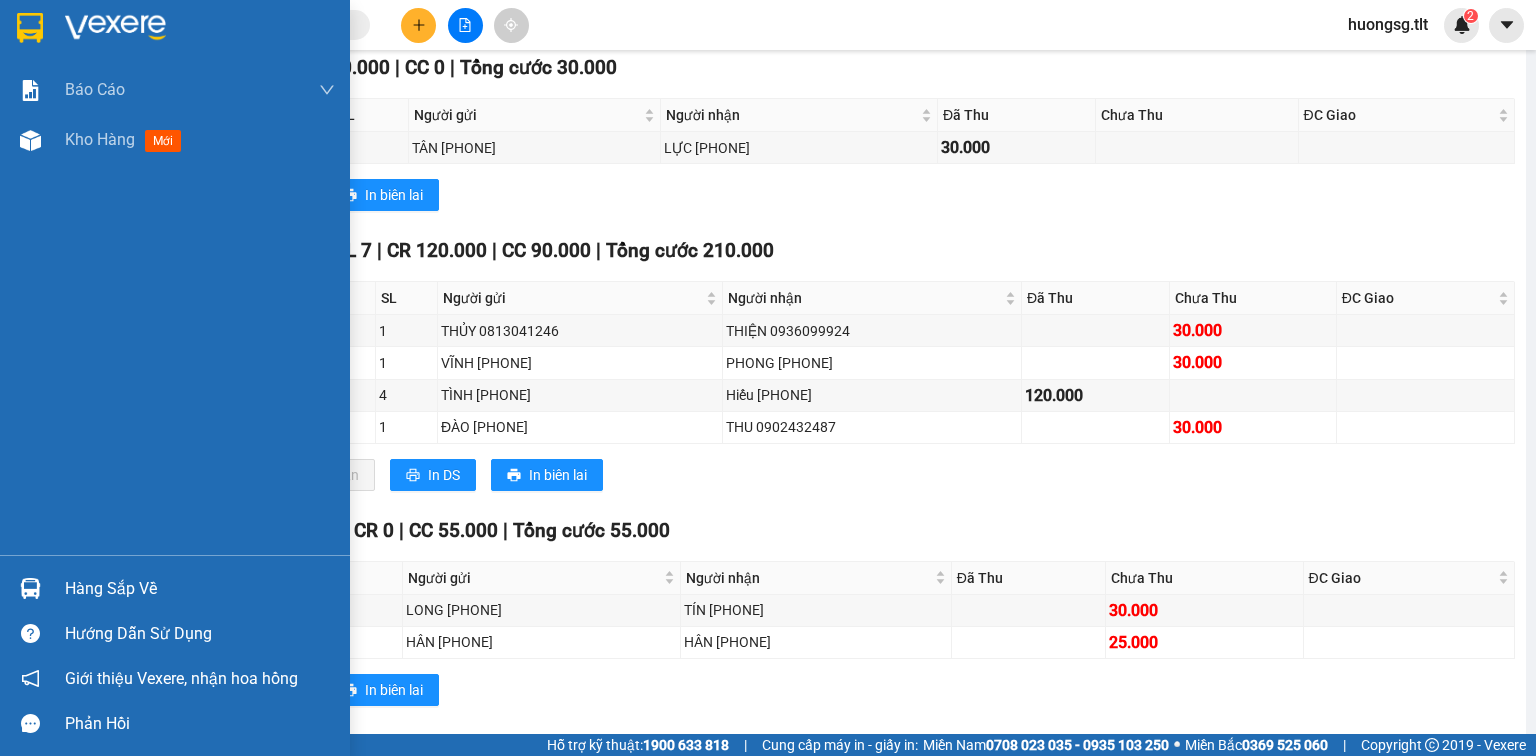 drag, startPoint x: 12, startPoint y: 596, endPoint x: 44, endPoint y: 595, distance: 32.01562 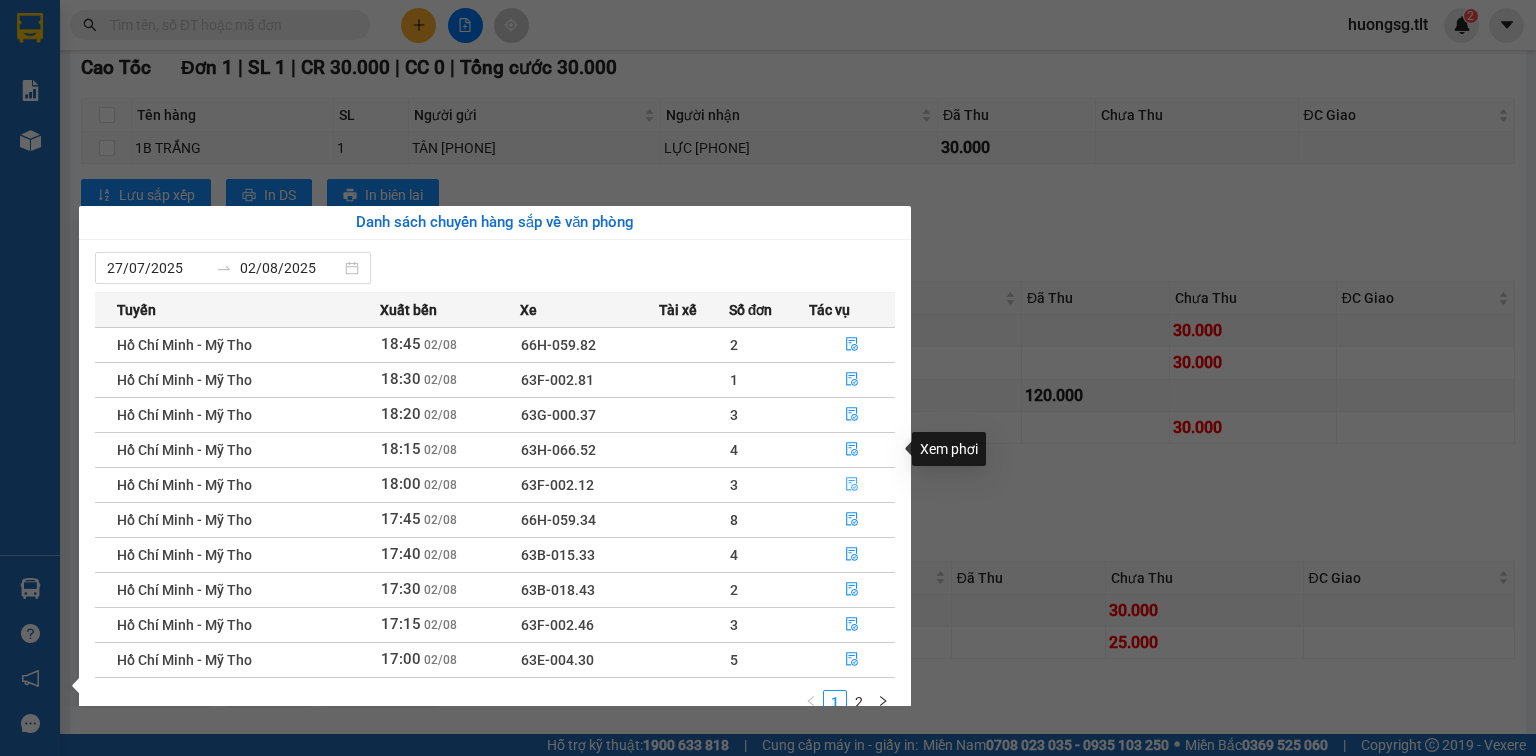 drag, startPoint x: 856, startPoint y: 477, endPoint x: 867, endPoint y: 484, distance: 13.038404 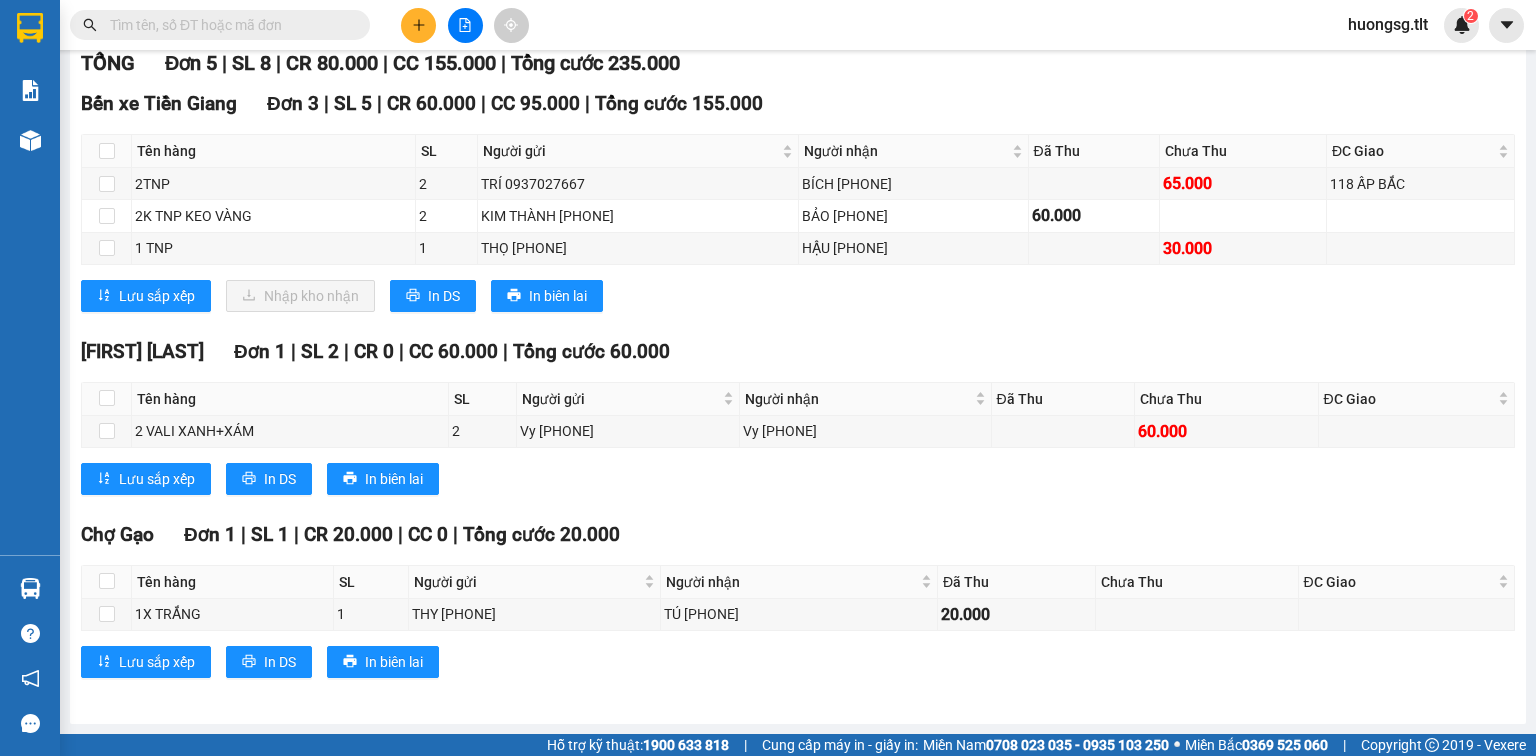 scroll, scrollTop: 302, scrollLeft: 0, axis: vertical 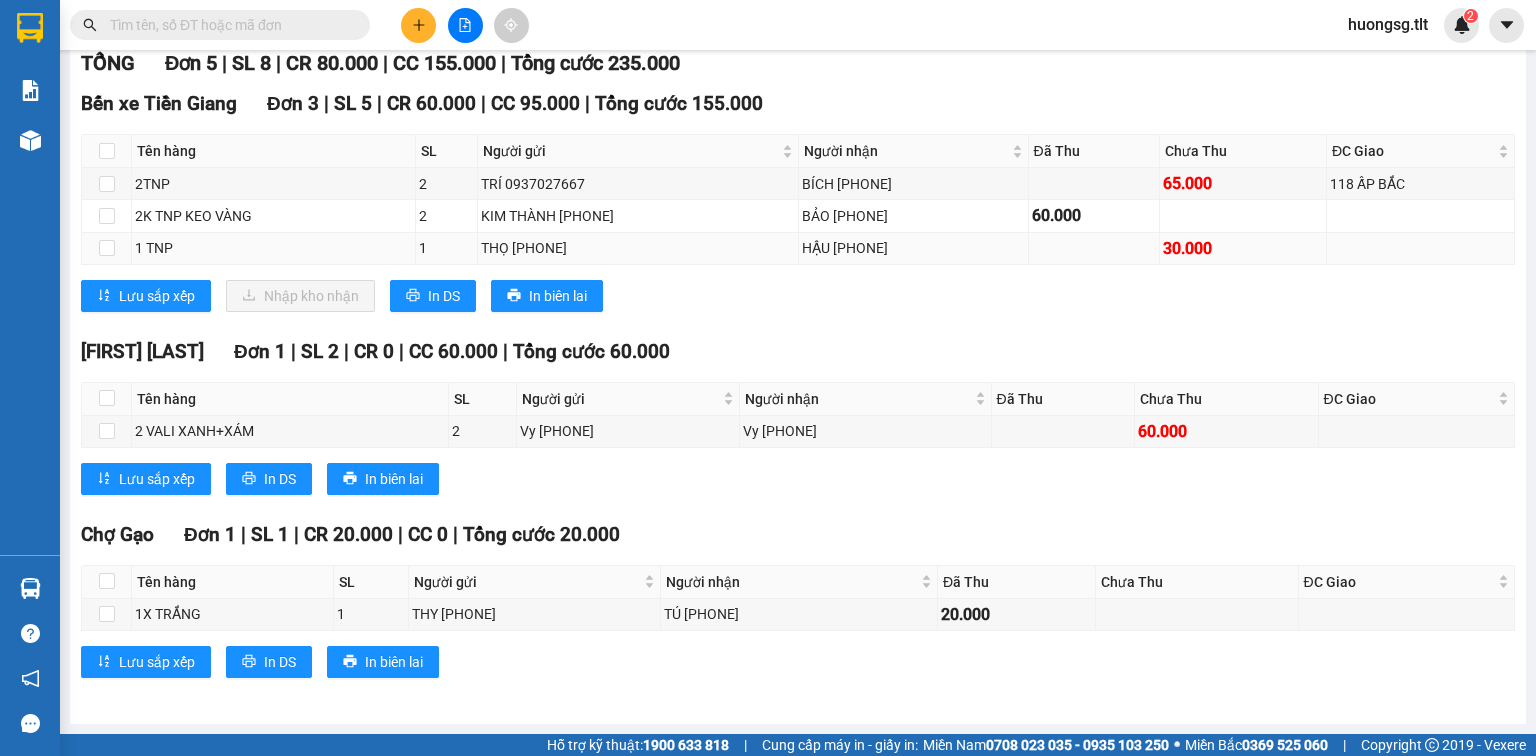 click on "HẬU  [PHONE]" at bounding box center (913, 248) 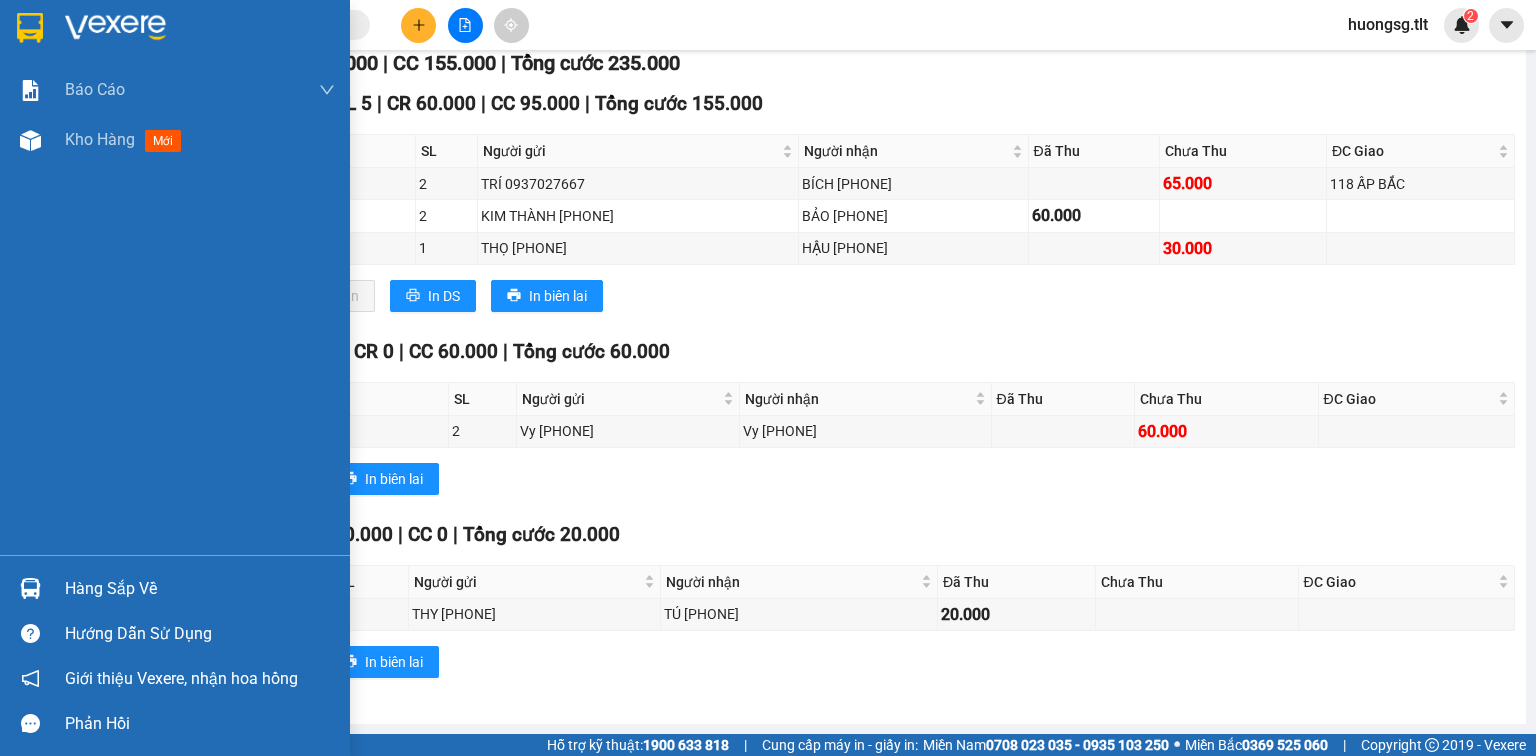 click at bounding box center [30, 588] 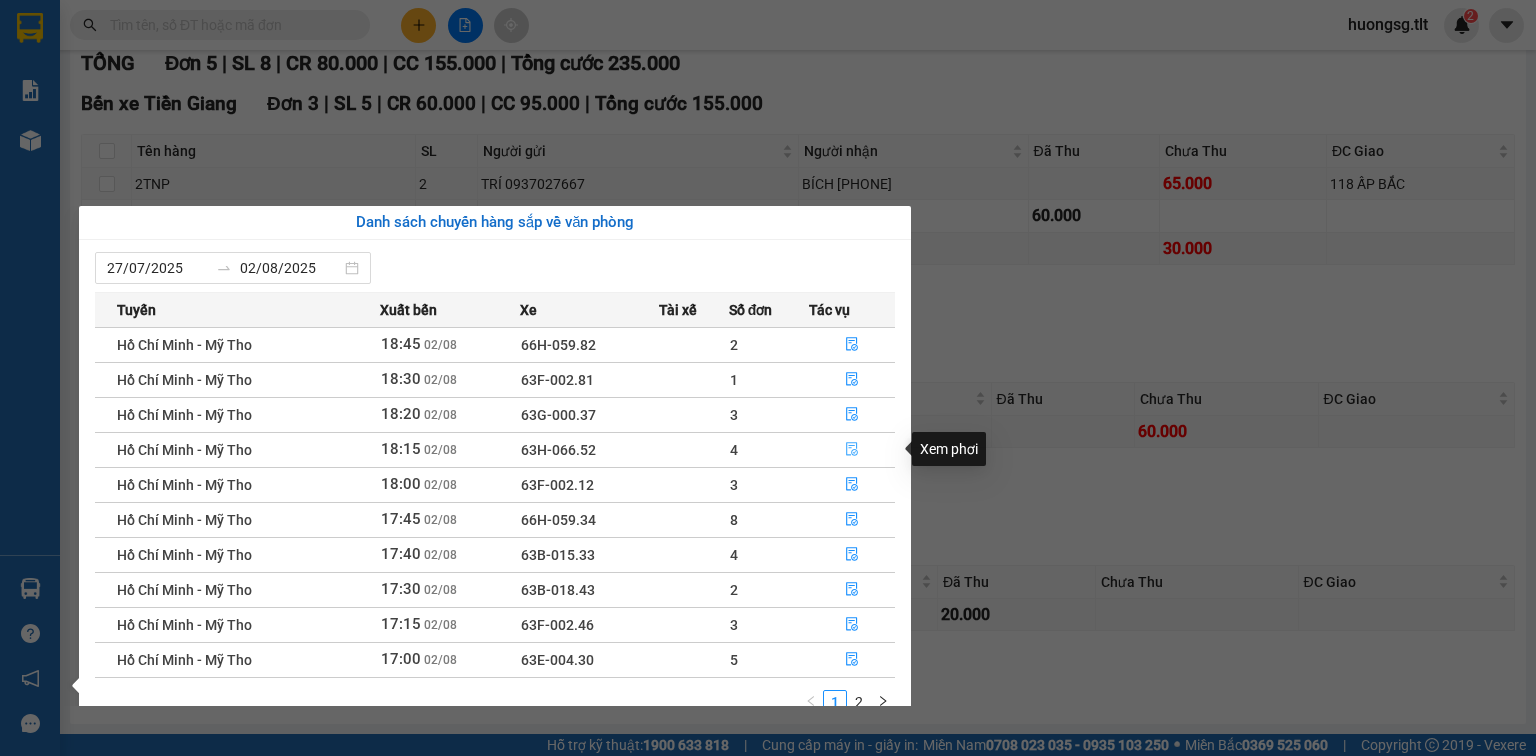 click 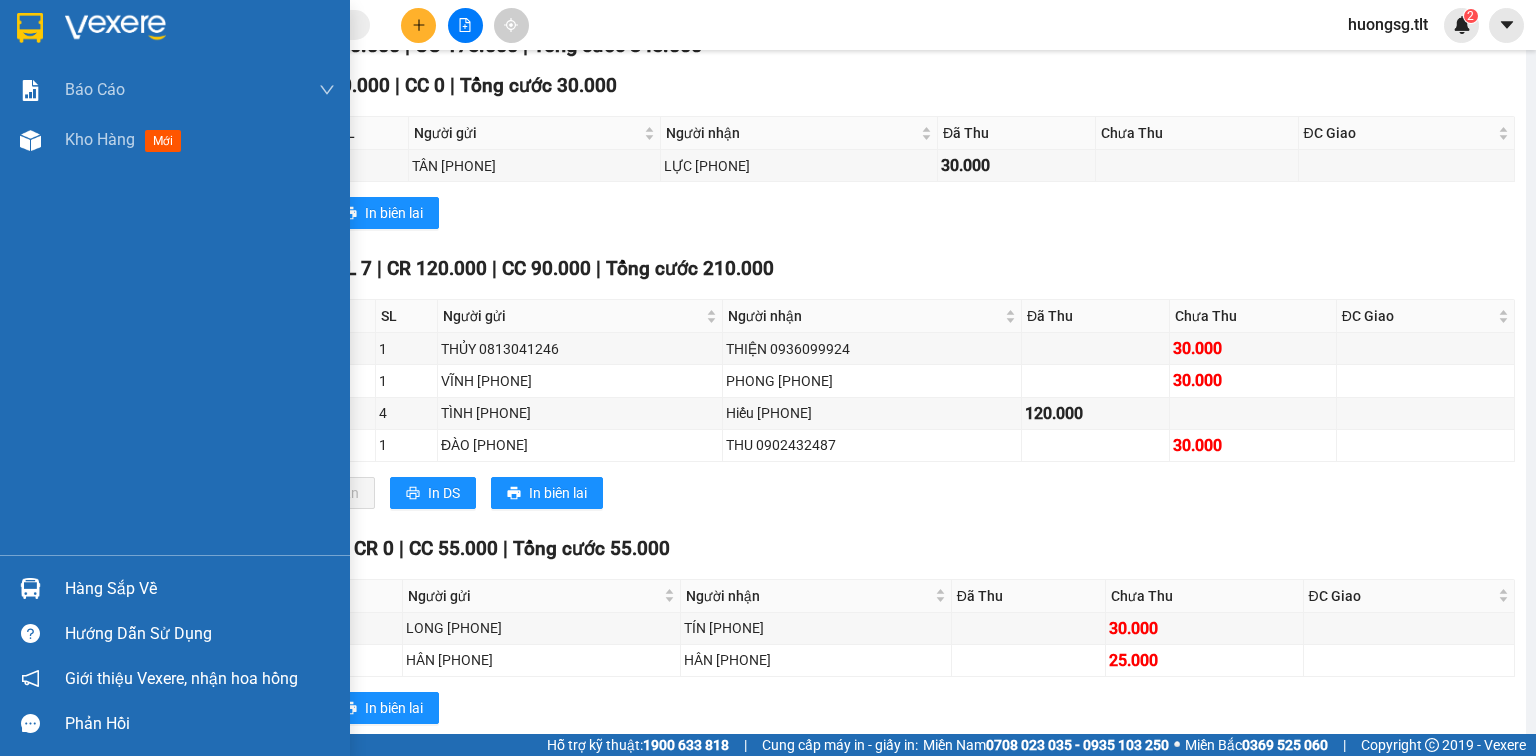 click at bounding box center (30, 633) 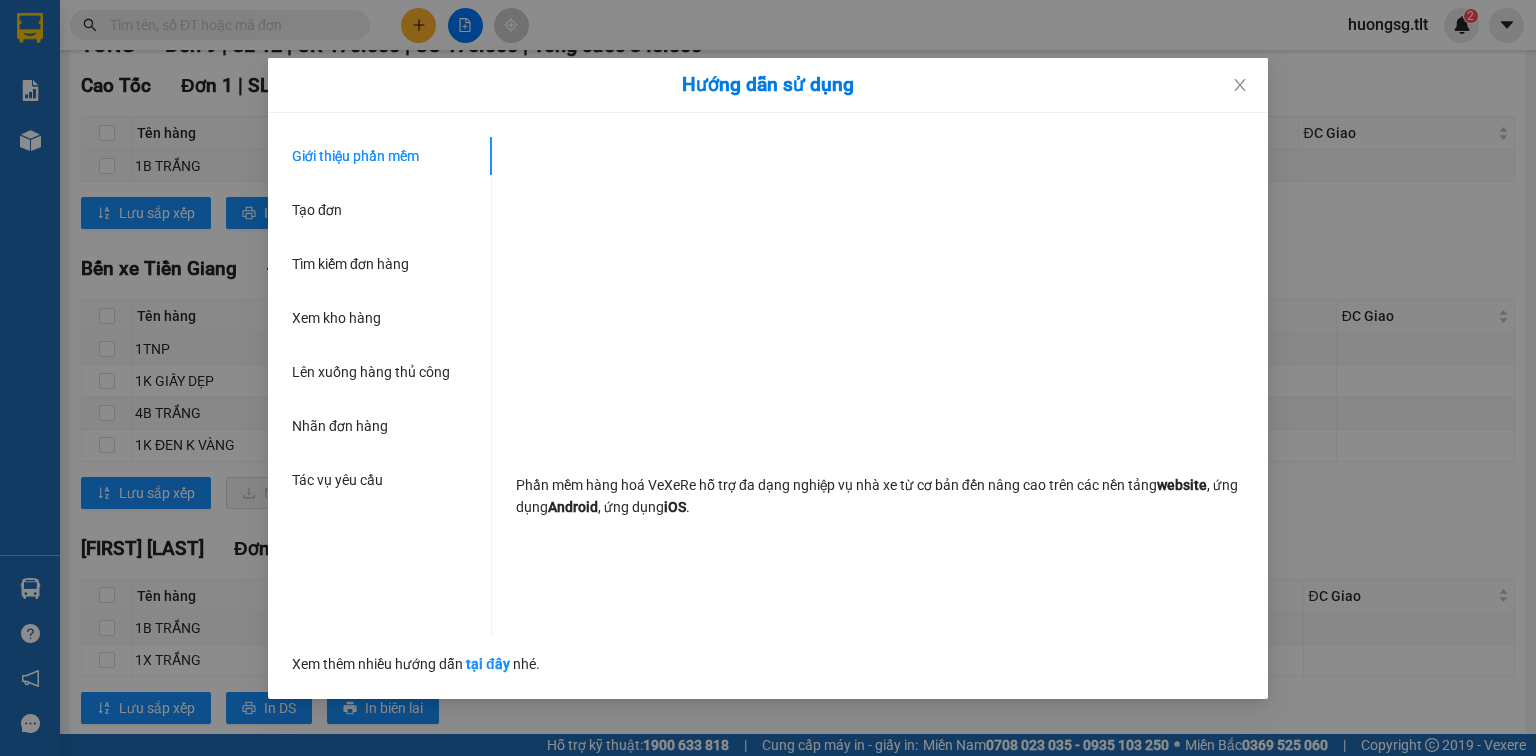 click on "Hướng dẫn sử dụng Giới thiệu phần mềm Tạo đơn Tìm kiếm đơn hàng Xem kho hàng Lên xuống hàng thủ công Nhãn đơn hàng Tác vụ yêu cầu Phần mềm hàng hoá VeXeRe hỗ trợ đa dạng nghiệp vụ nhà xe từ cơ bản đến nâng cao trên các nền tảng  website , ứng dụng  Android , ứng dụng  iOS . Xem thêm nhiều hướng dẫn   tại đây   nhé." at bounding box center [768, 378] 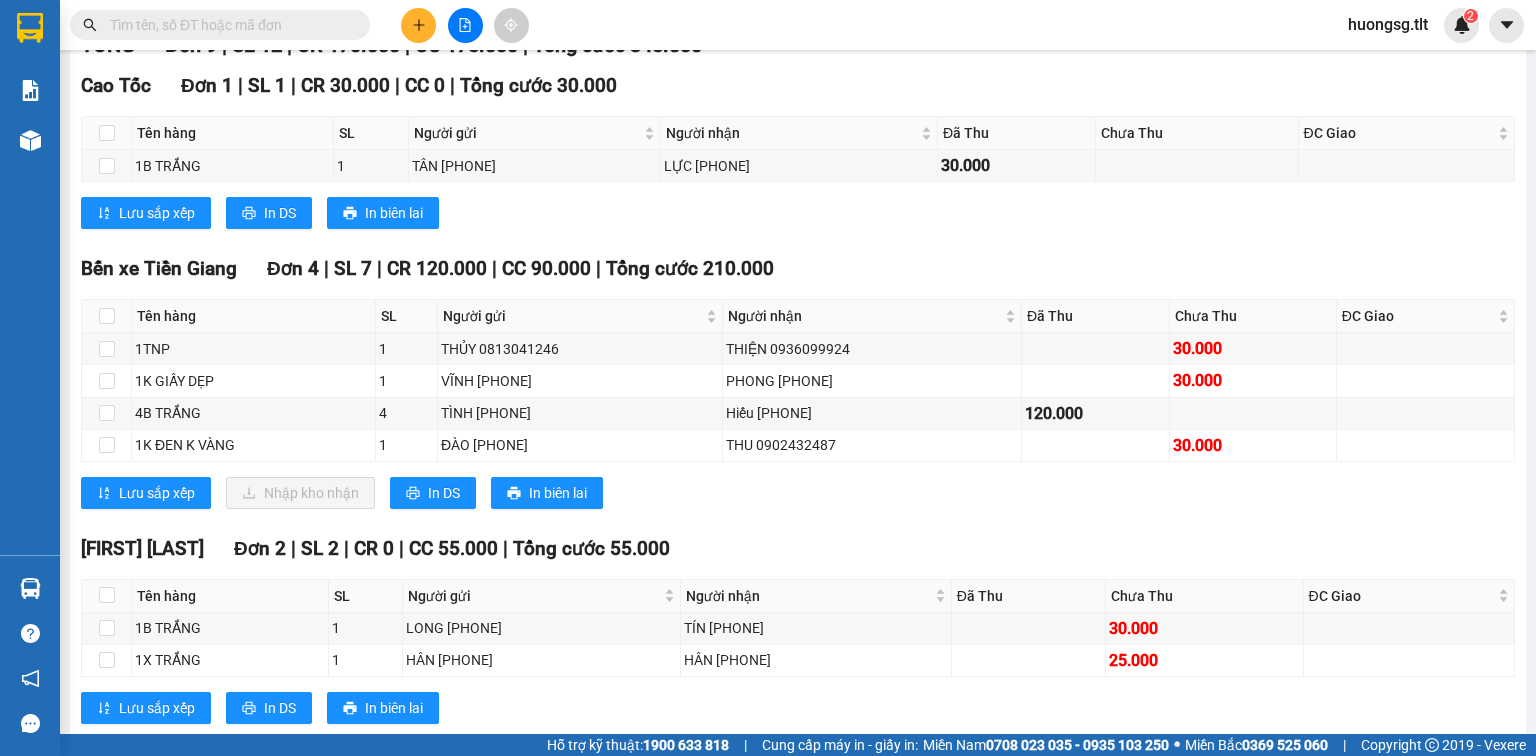click on "[FIRST] [LAST] Đơn   2 | SL   2 | CR   0 | CC   55.000 | Tổng cước   55.000 Tên hàng SL Người gửi Người nhận Đã Thu Chưa Thu ĐC Giao Ký nhận                   1B TRẮNG 1 LONG  [PHONE] TÍN [PHONE] 30.000 1X TRẮNG 1 HÂN [PHONE] HÂN [PHONE] 25.000 Lưu sắp xếp In DS In biên lai Tân Lập Thành Bến xe Tiền Giang  -  [TIME] - [DATE] Tuyến:  Hồ Chí Minh - Mỹ Tho Chuyến:   ([TIME] - [DATE]) Số xe:  63H-066.52   Loại xe:  Ghế ngồi 28 chỗ THACO Tên hàng SL Người gửi Người nhận Đã Thu Chưa Thu ĐC Giao Ký nhận [FIRST] [LAST] Đơn   2 | SL   2 | CR   0 | CC   55.000 | Tổng cước   55.000 1B TRẮNG 1 LONG  [PHONE] TÍN [PHONE] 30.000 1X TRẮNG 1 HÂN [PHONE] HÂN [PHONE] 25.000 2 0 55.000 VP Gửi (Ký & ghi rõ họ tên) Tài xế (Ký & ghi rõ họ tên) VP Nhận (Ký & ghi rõ họ tên)" at bounding box center [798, 636] 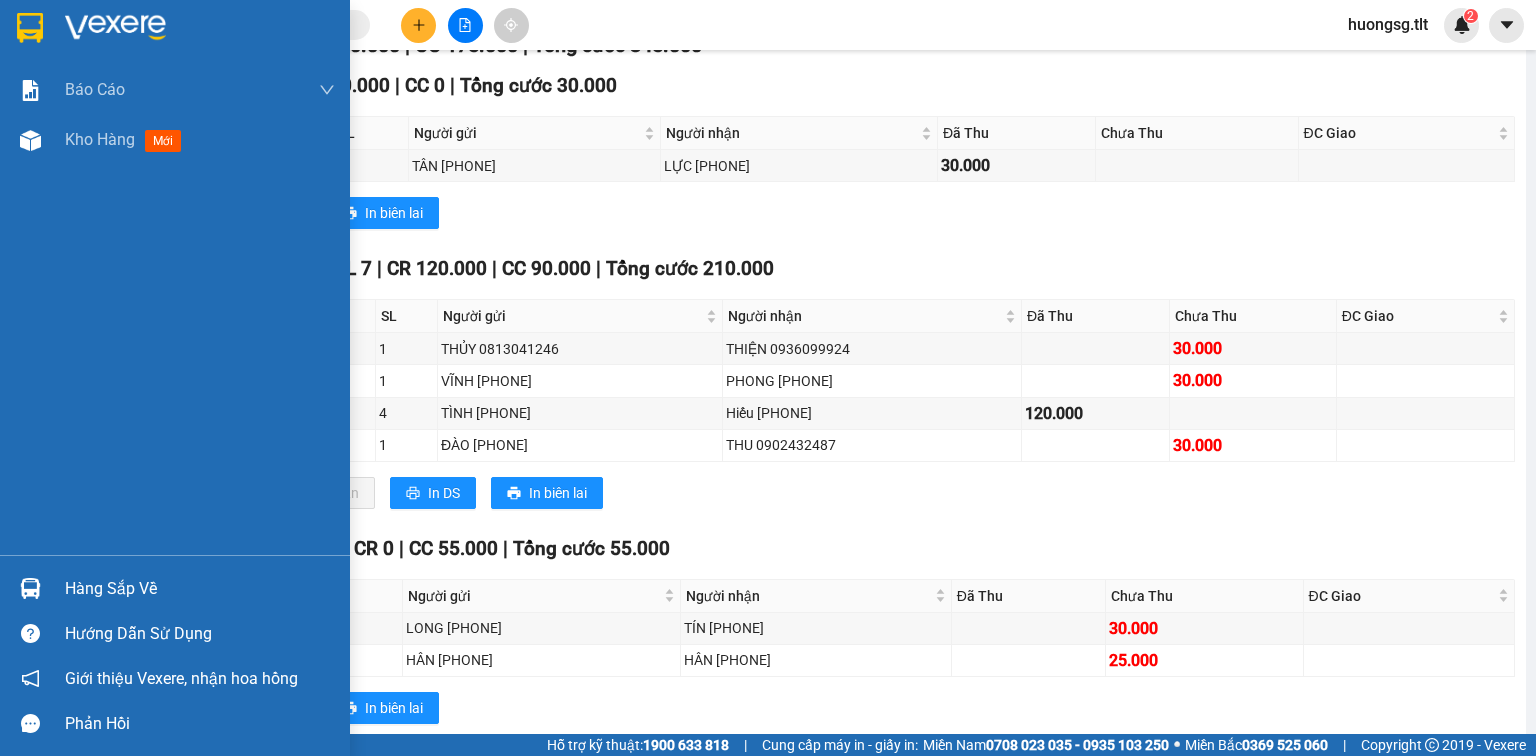 click at bounding box center [30, 588] 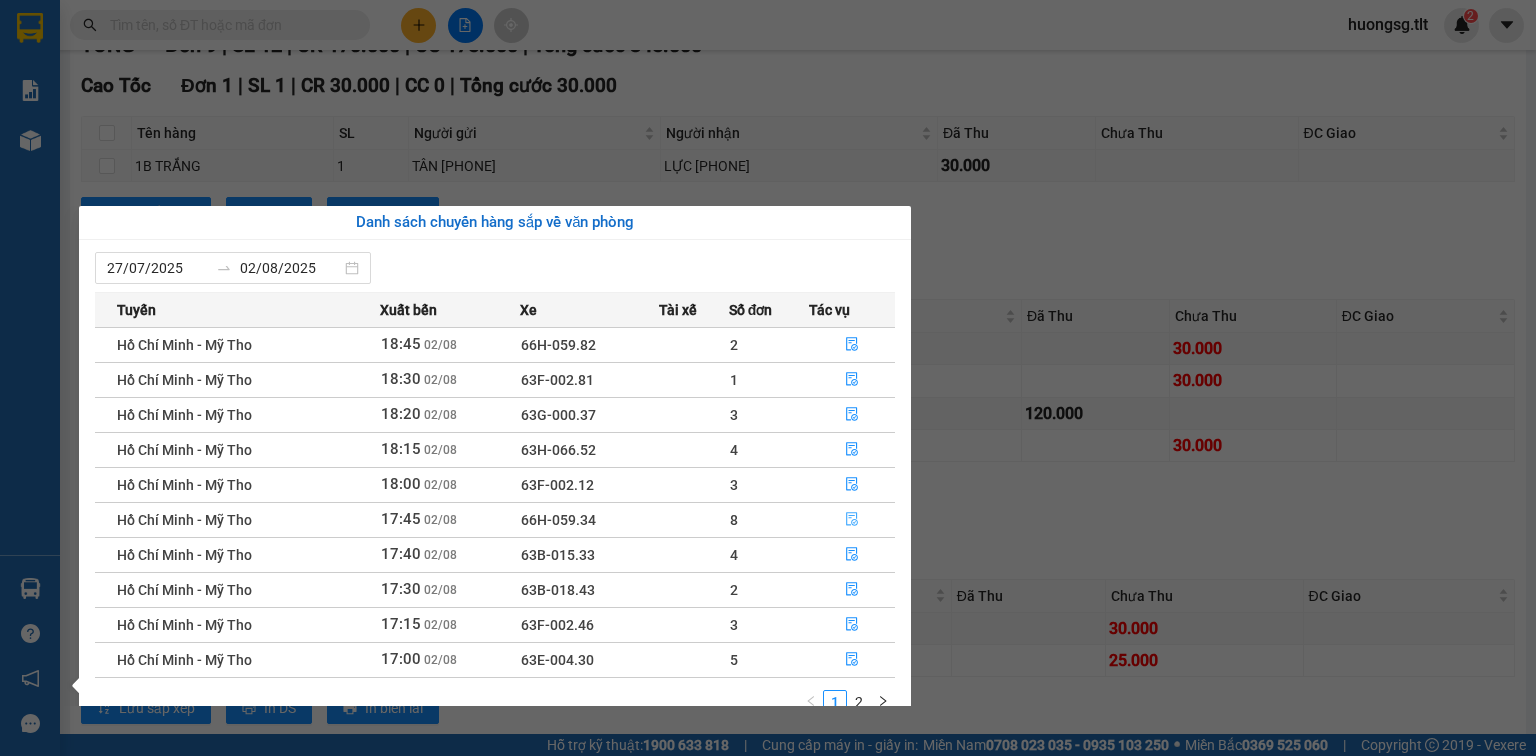click at bounding box center [852, 520] 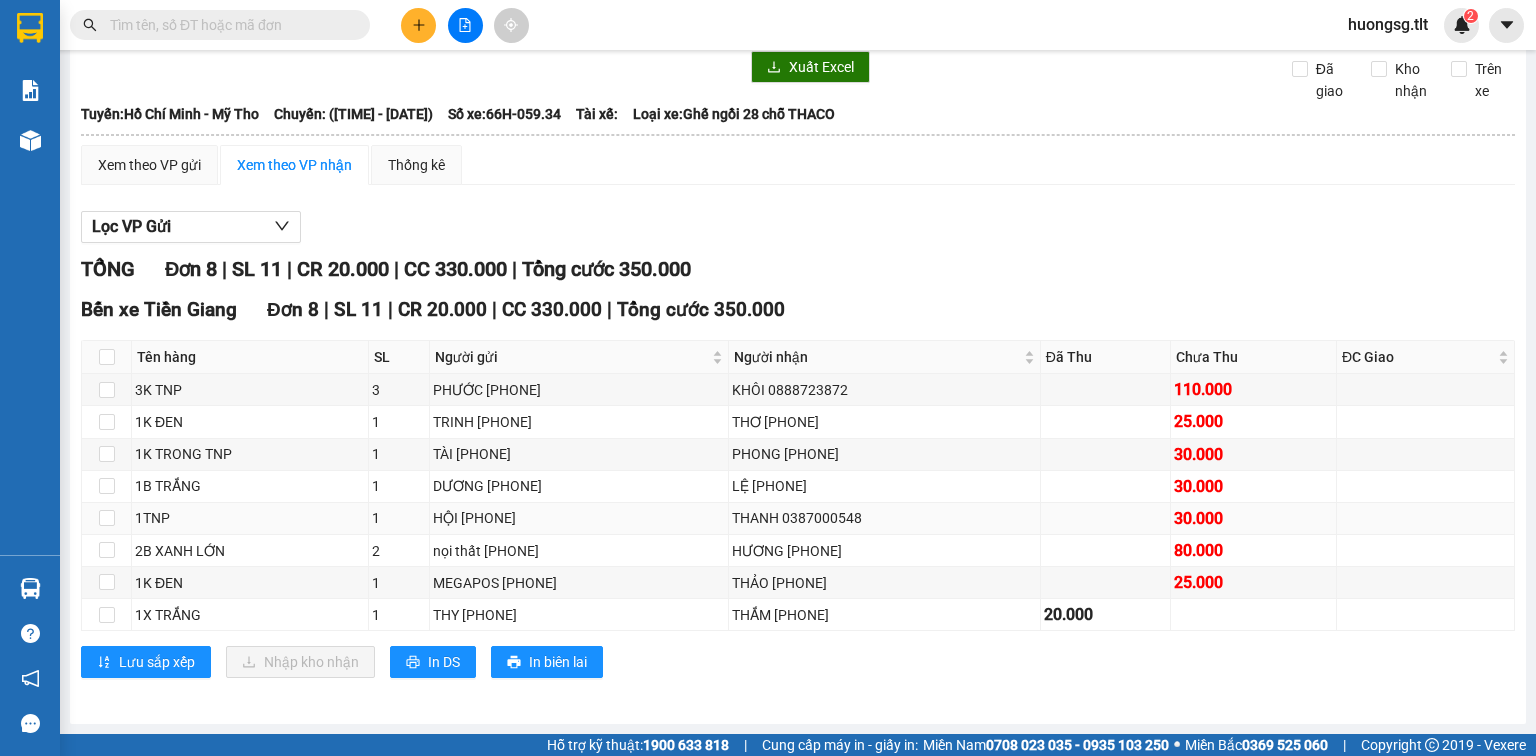 scroll, scrollTop: 96, scrollLeft: 0, axis: vertical 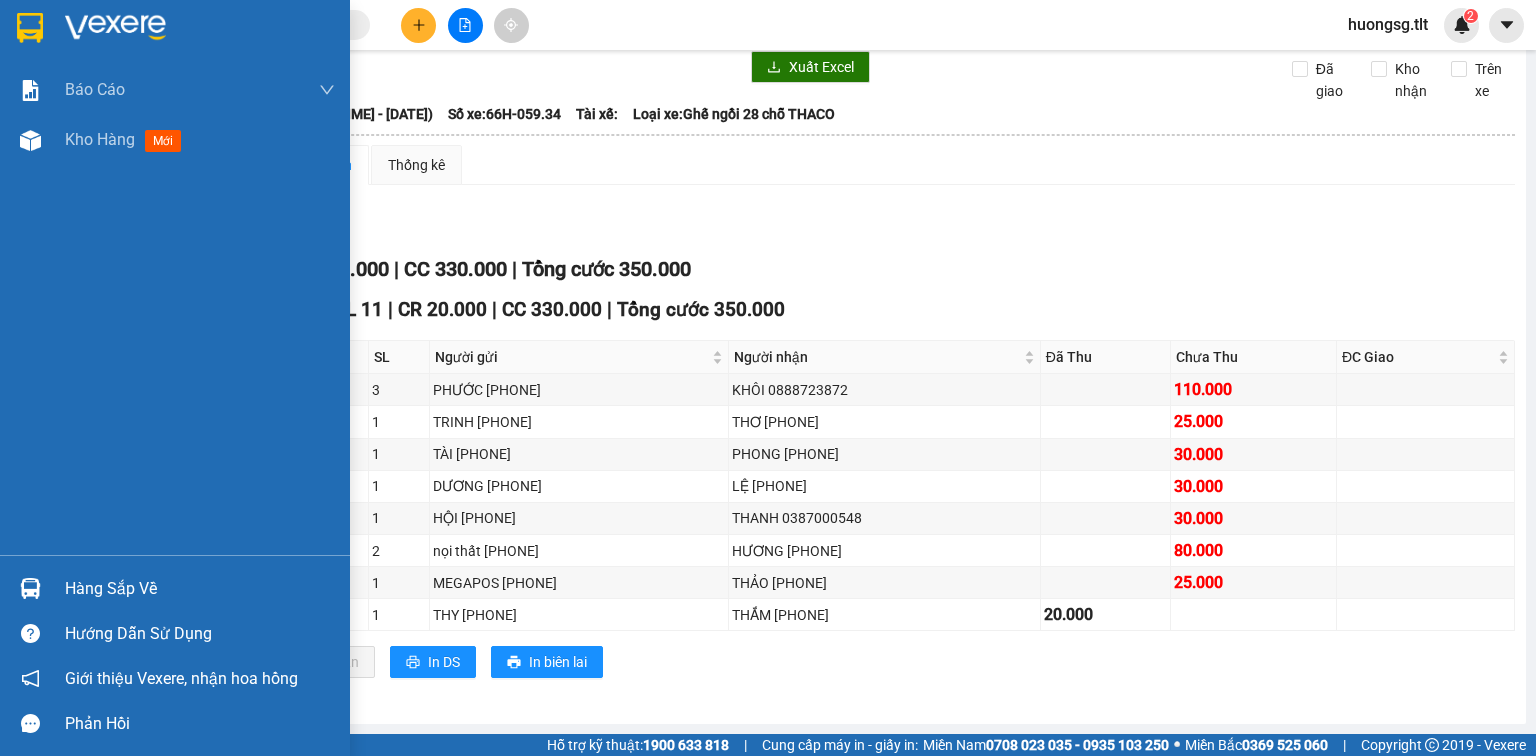 click at bounding box center (30, 588) 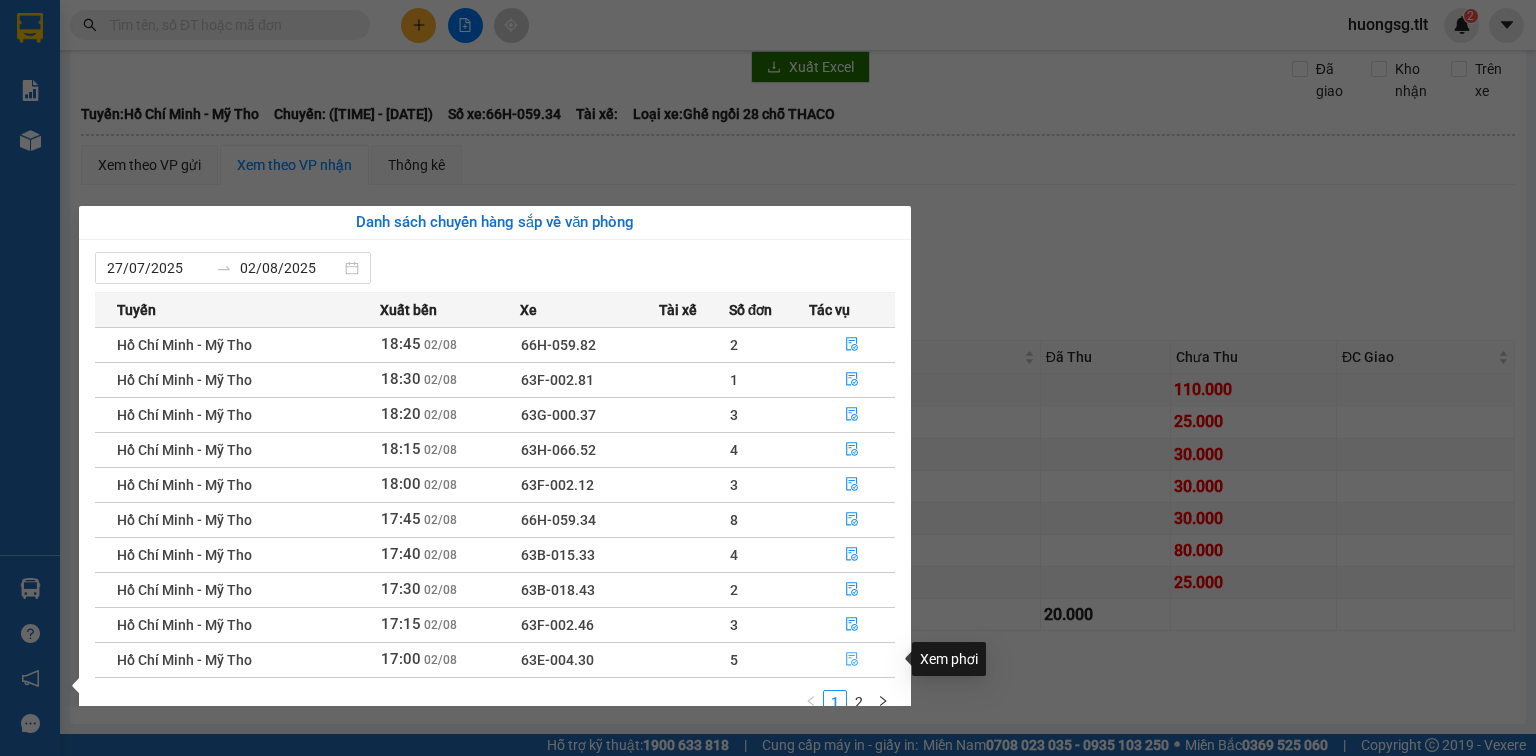 click at bounding box center (852, 660) 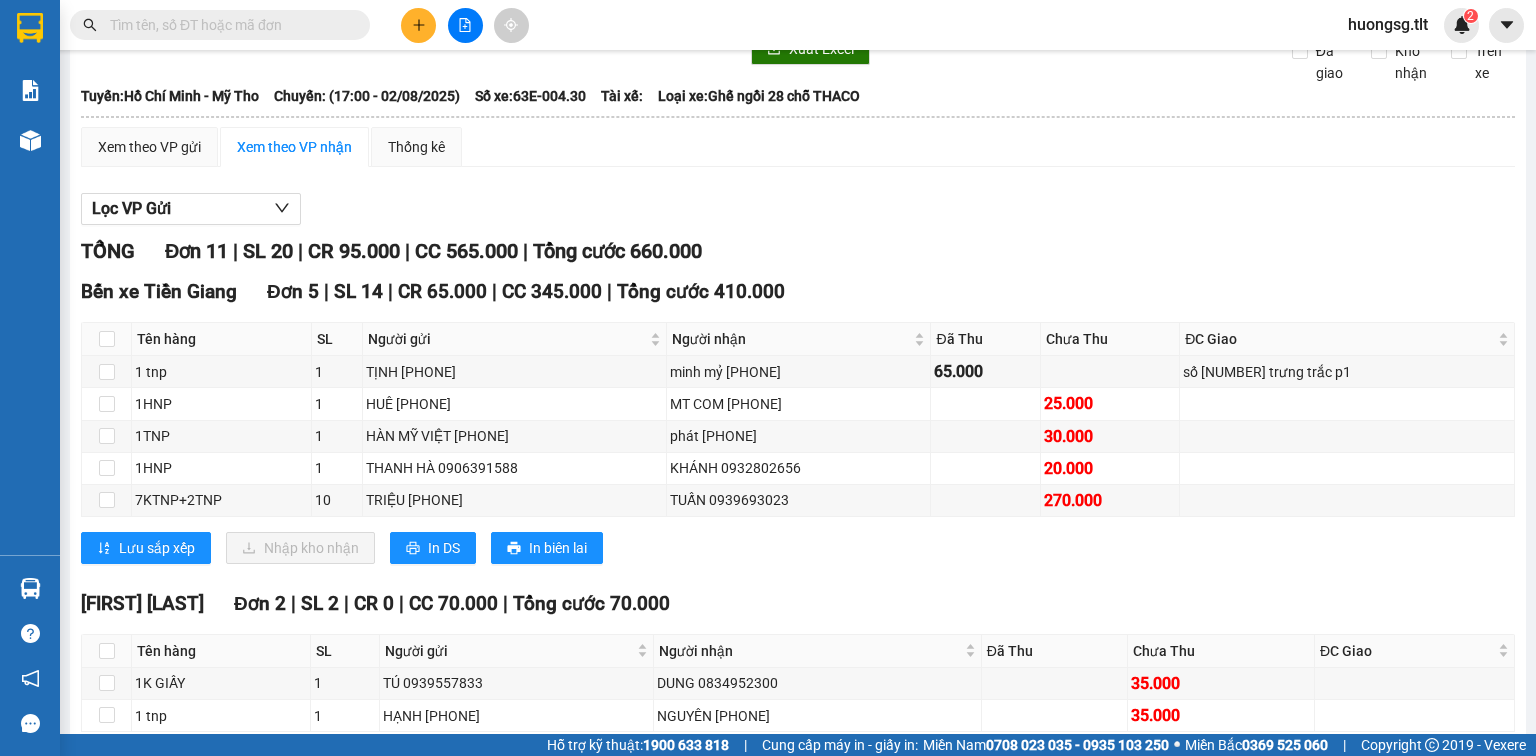 scroll, scrollTop: 302, scrollLeft: 0, axis: vertical 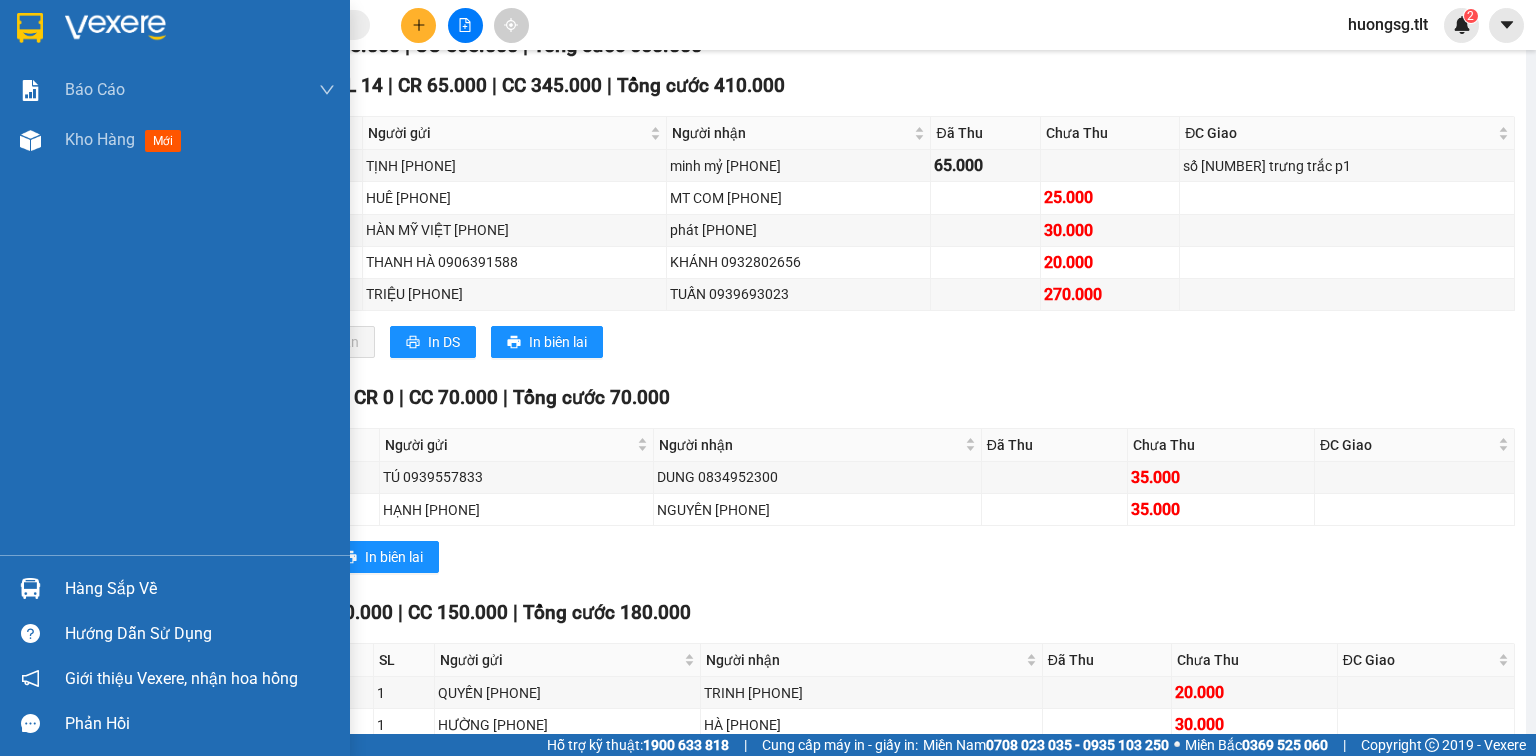 click at bounding box center [30, 588] 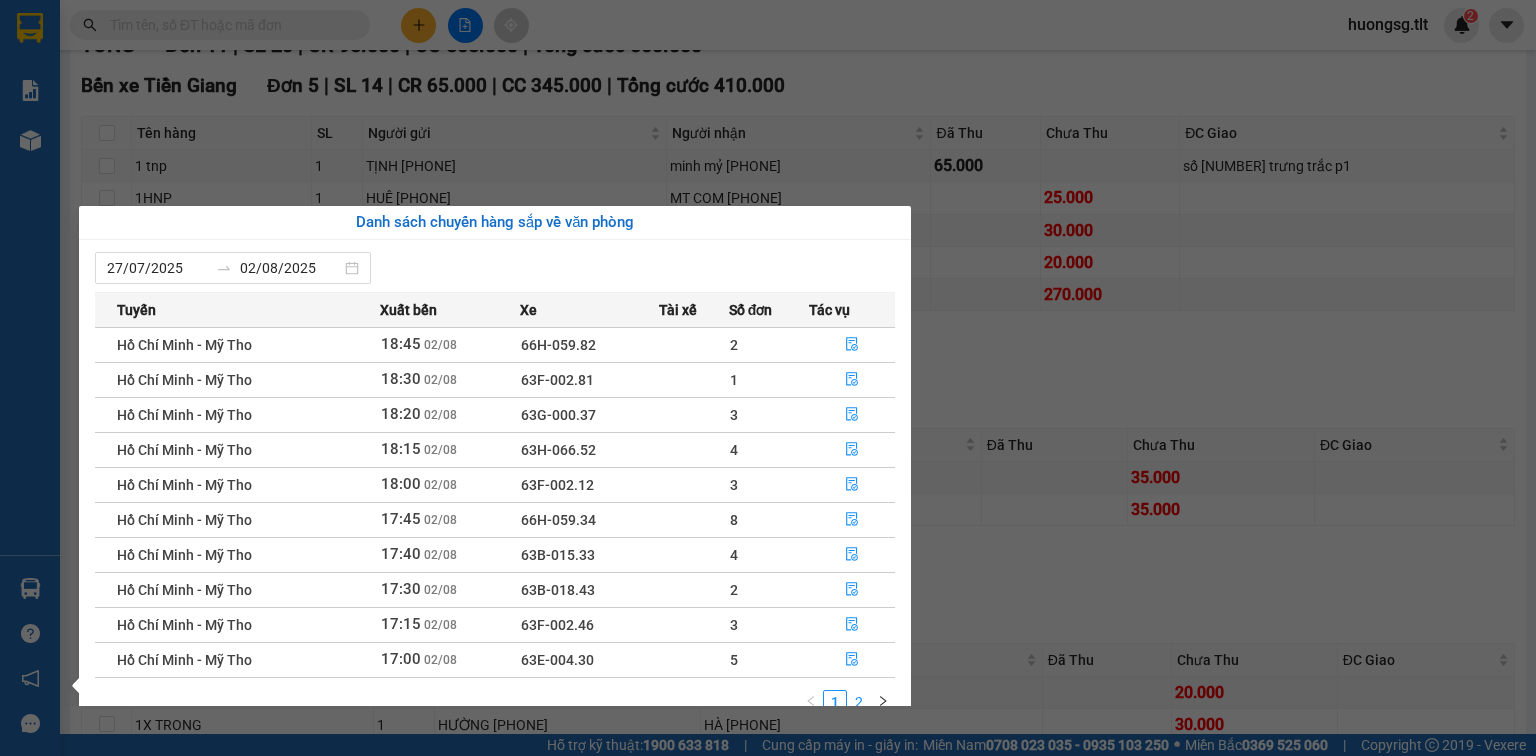click on "2" at bounding box center (859, 702) 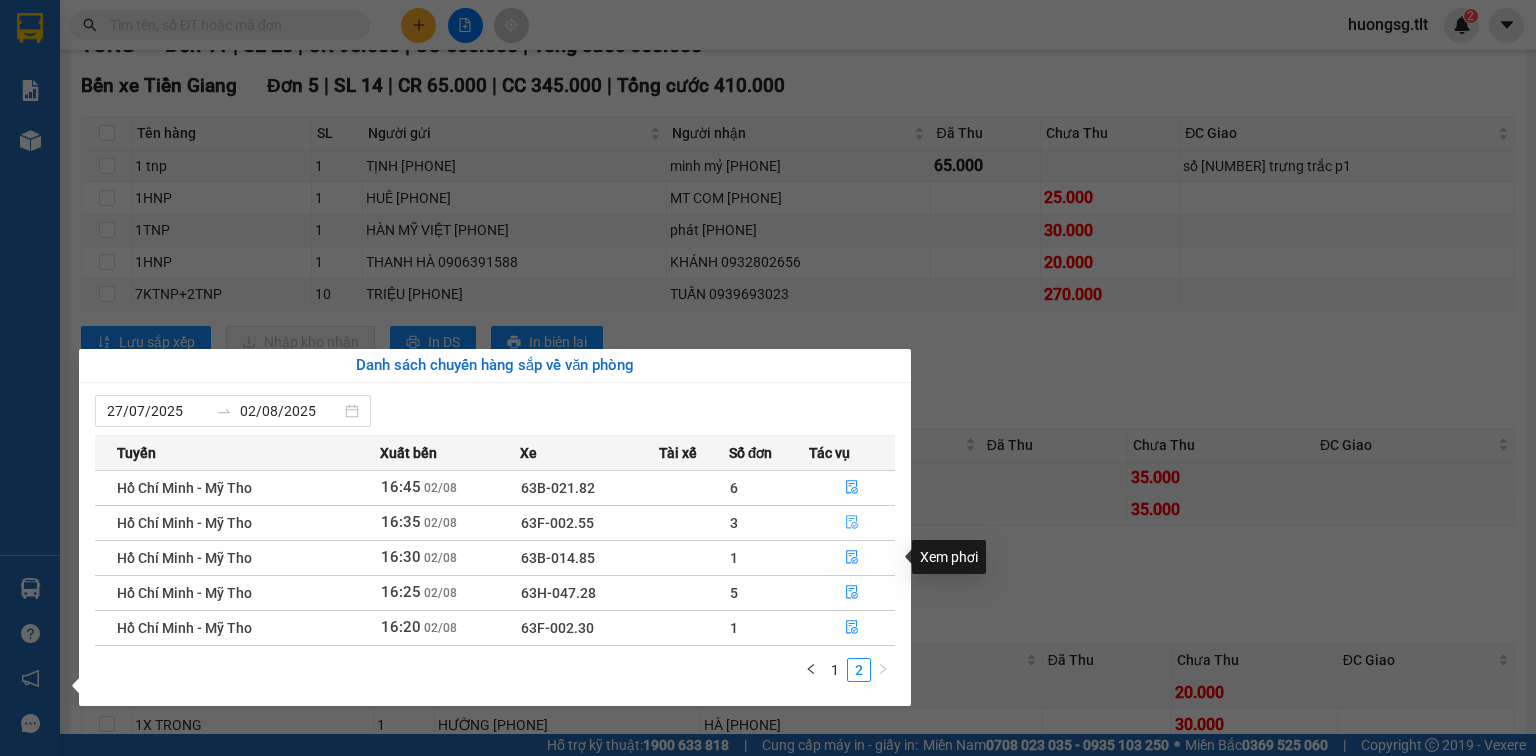 click 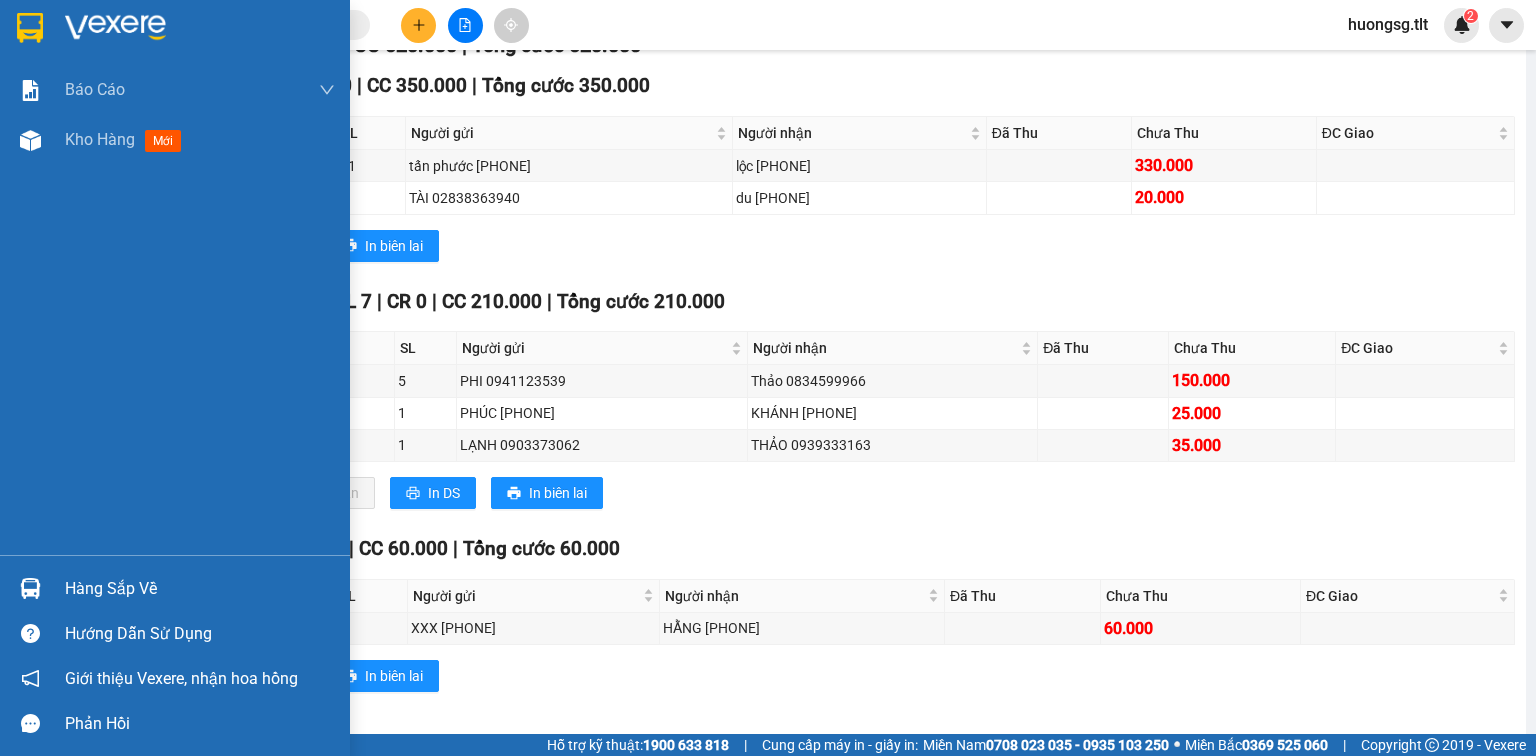 click on "Hàng sắp về Hướng dẫn sử dụng Giới thiệu Vexere, nhận hoa hồng Phản hồi" at bounding box center [175, 650] 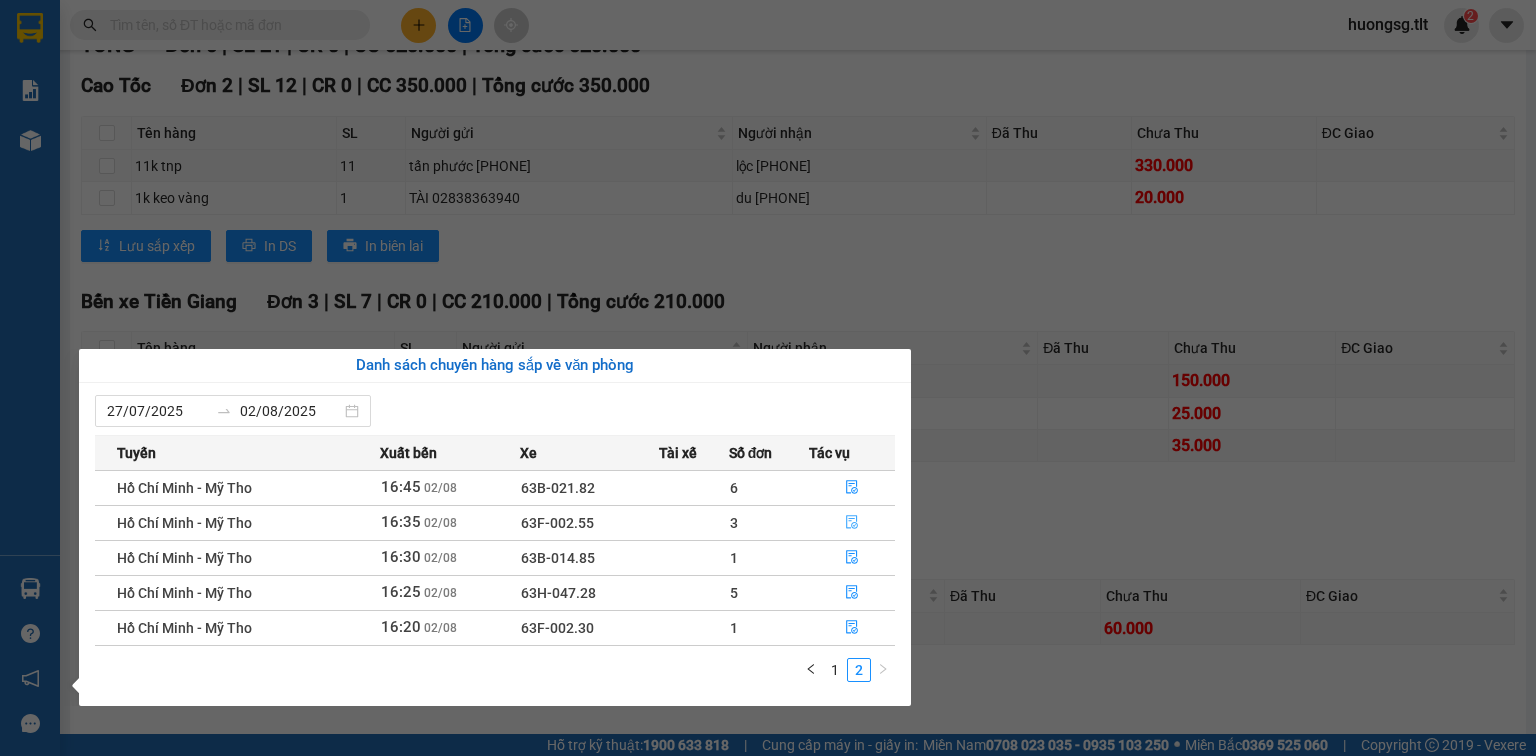 drag, startPoint x: 859, startPoint y: 505, endPoint x: 865, endPoint y: 494, distance: 12.529964 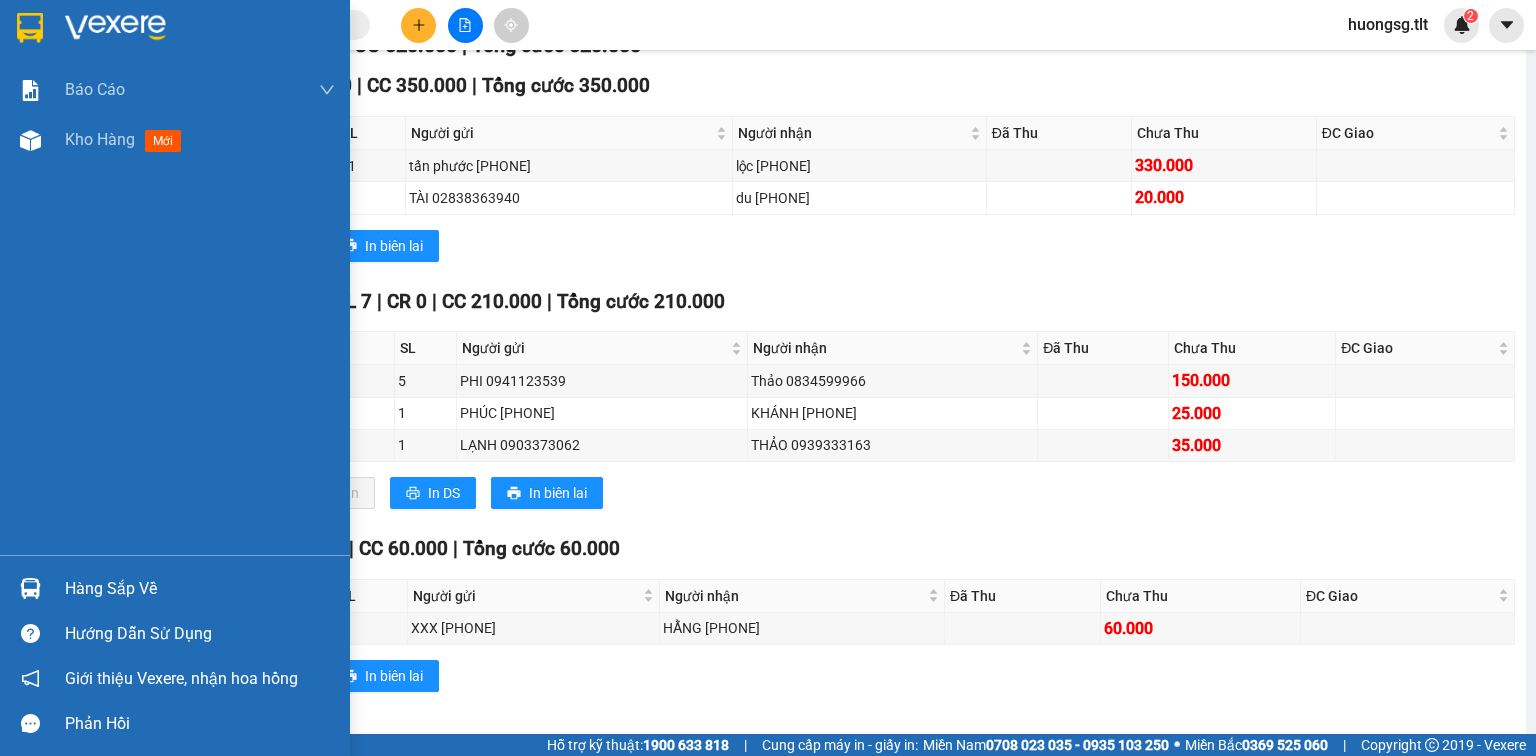 click on "Báo cáo Báo cáo dòng tiền (Nhân Viên) Doanh số tạo đơn theo VP gửi (nhân viên)     Kho hàng mới" at bounding box center [175, 310] 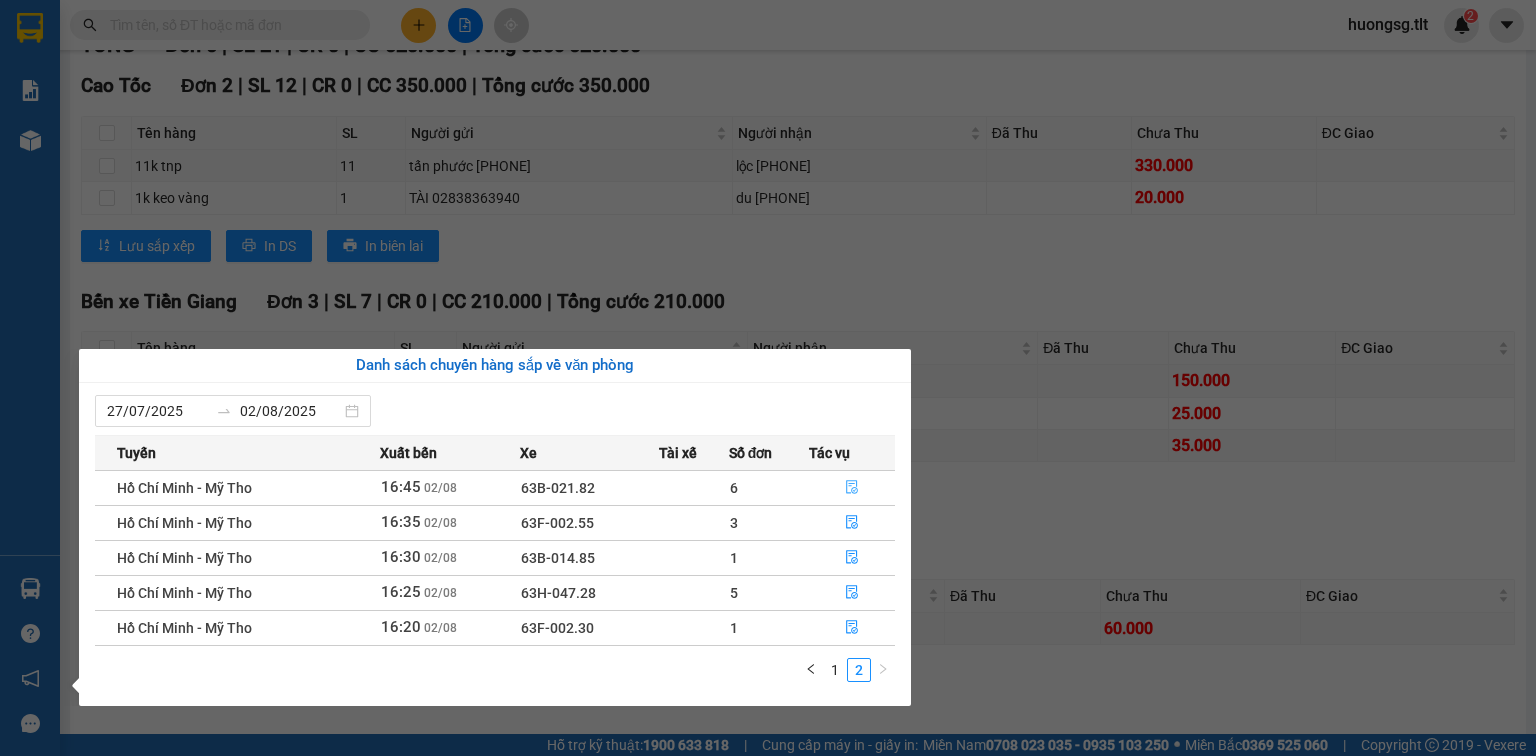 click 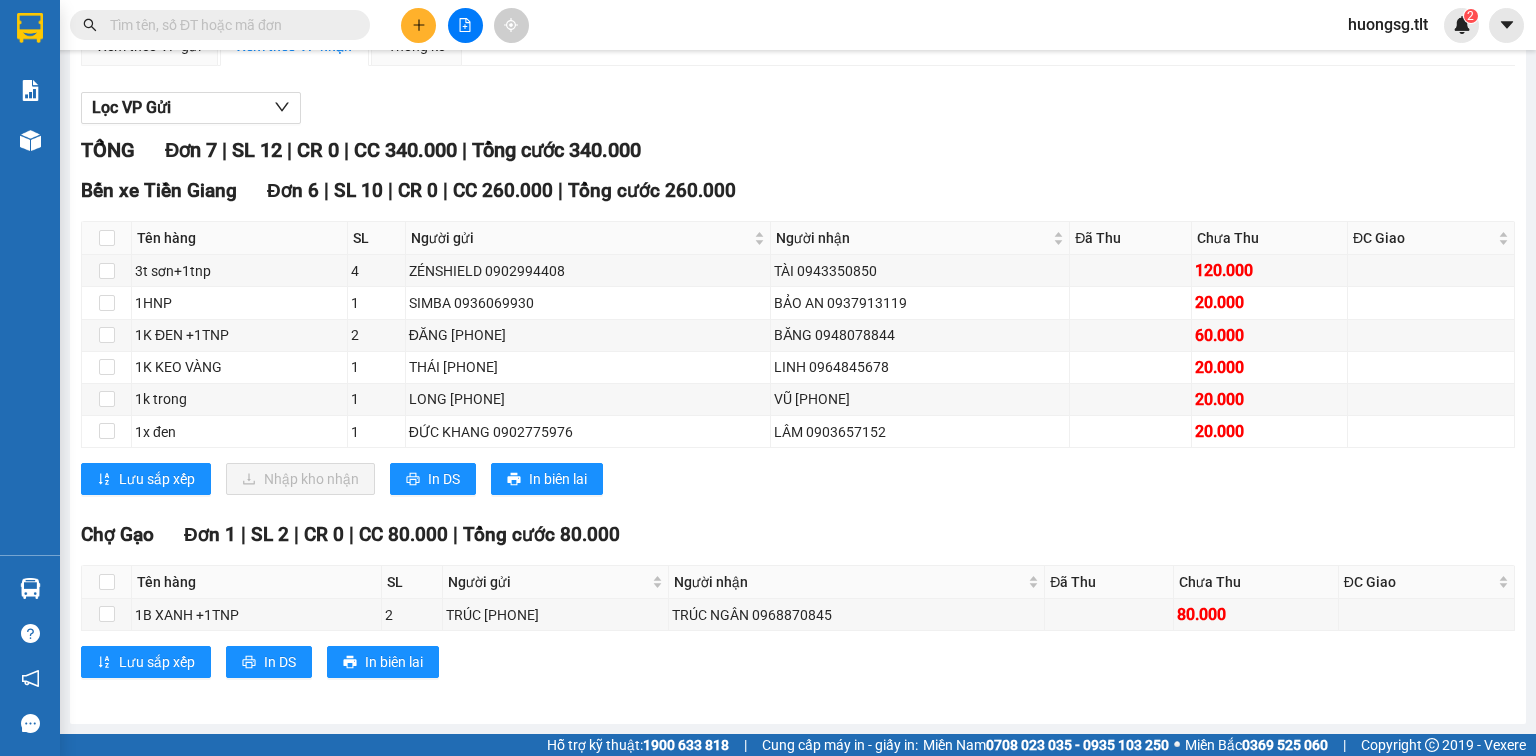 scroll, scrollTop: 216, scrollLeft: 0, axis: vertical 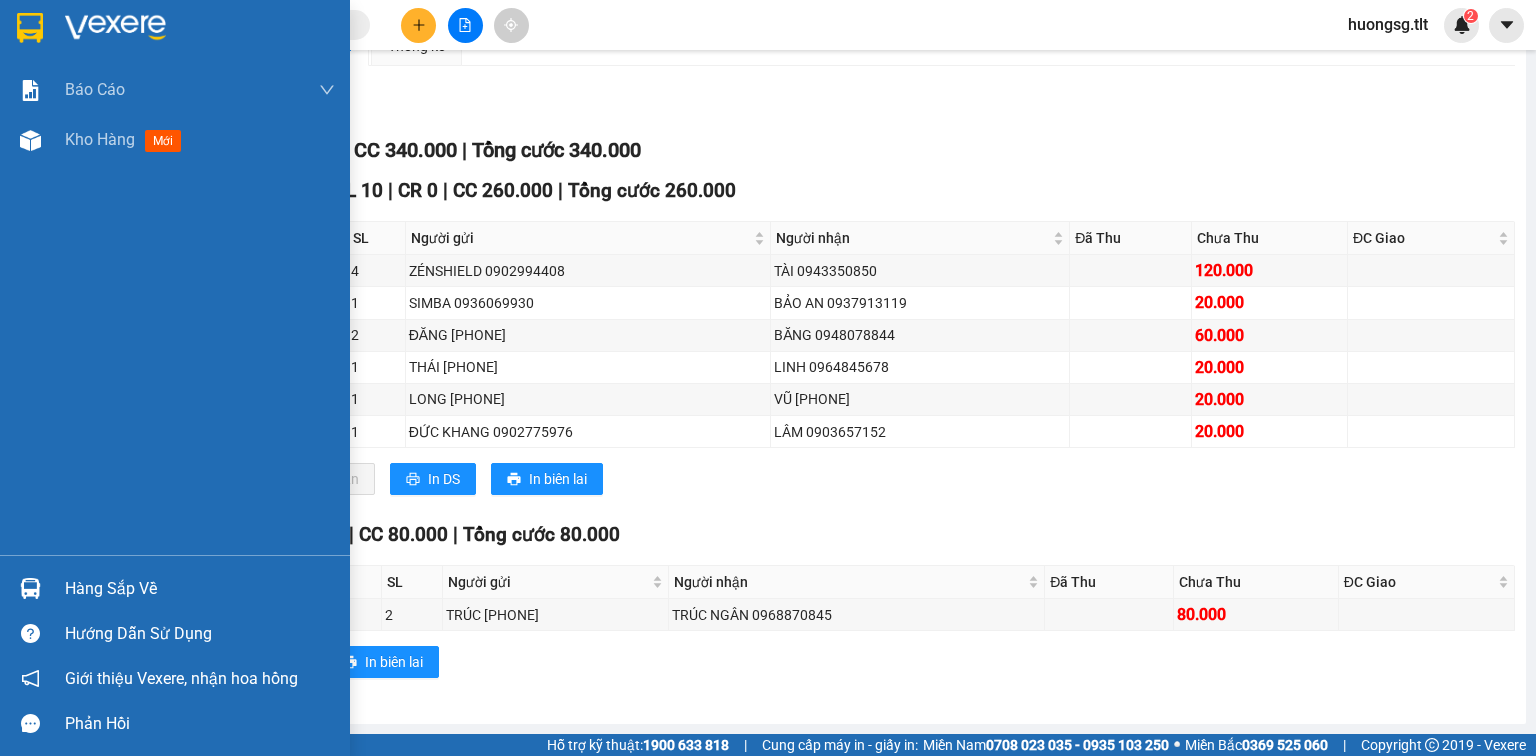 click at bounding box center [30, 588] 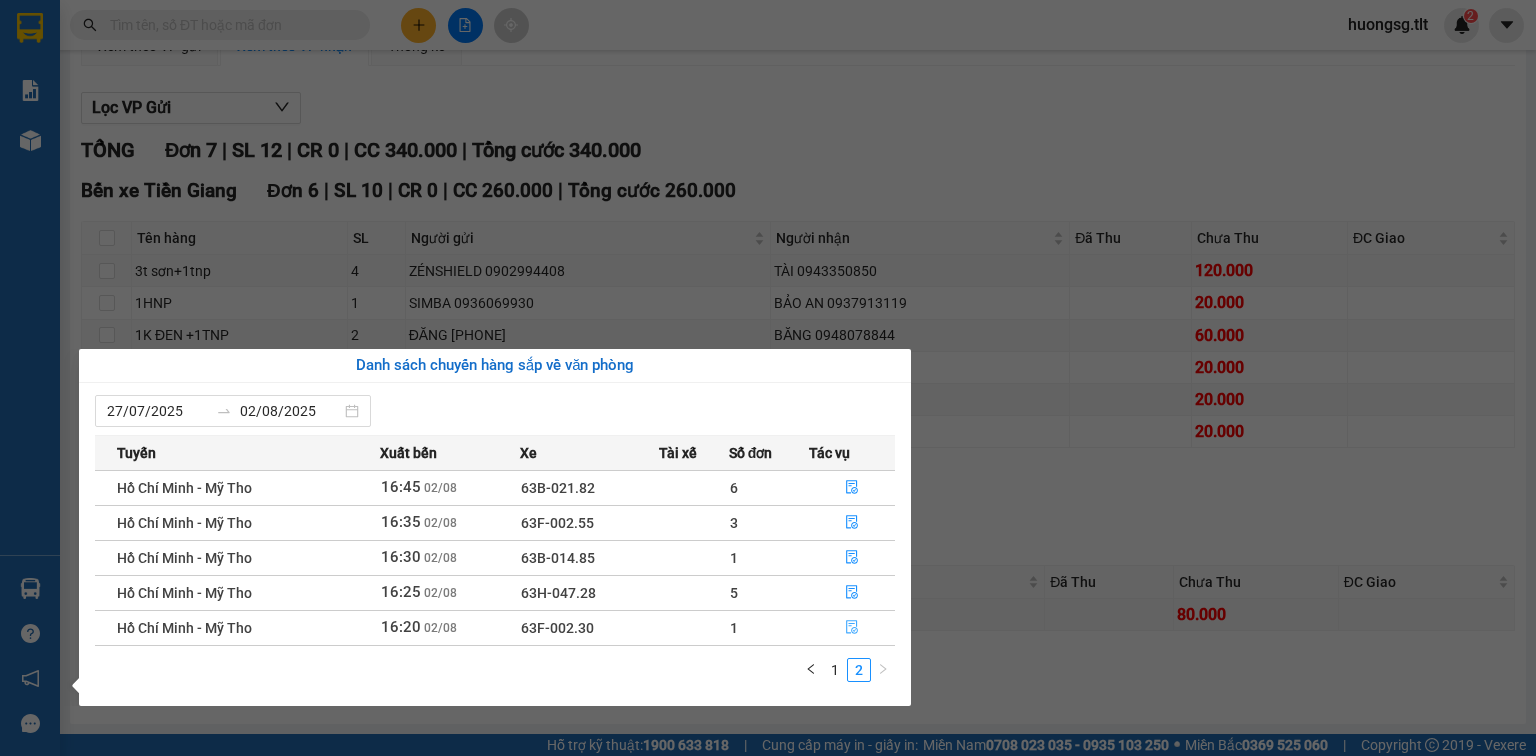 click at bounding box center [852, 628] 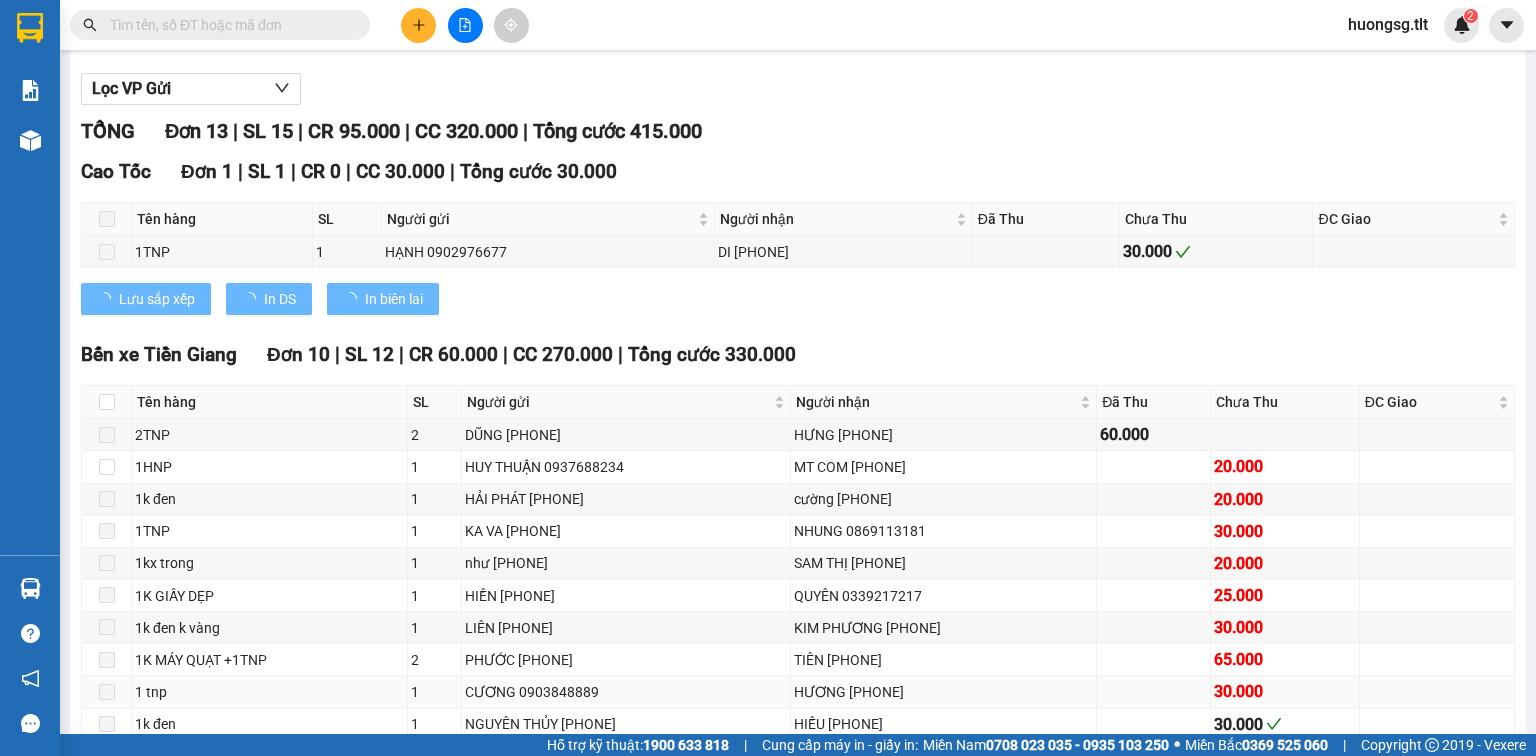 scroll, scrollTop: 302, scrollLeft: 0, axis: vertical 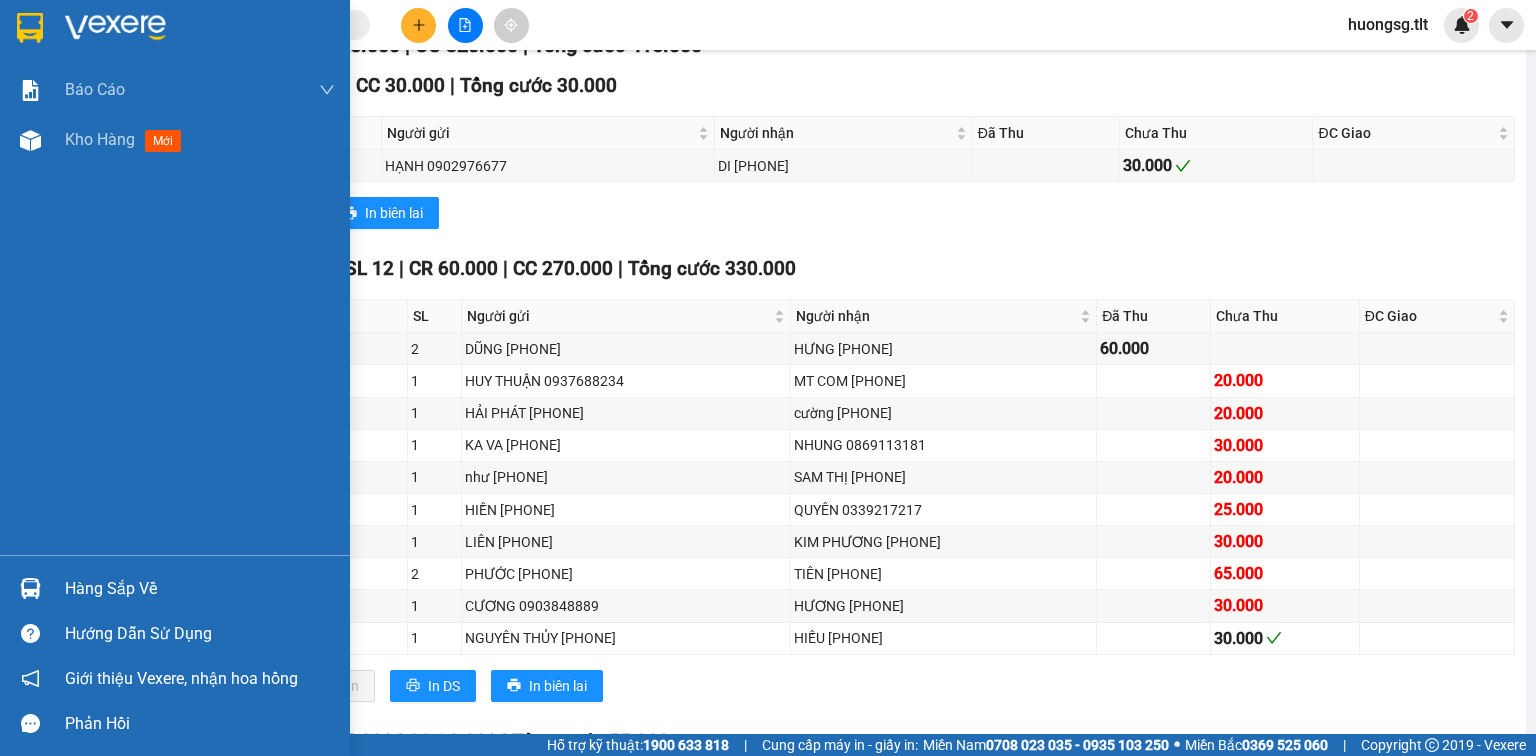 click on "Hàng sắp về" at bounding box center (200, 589) 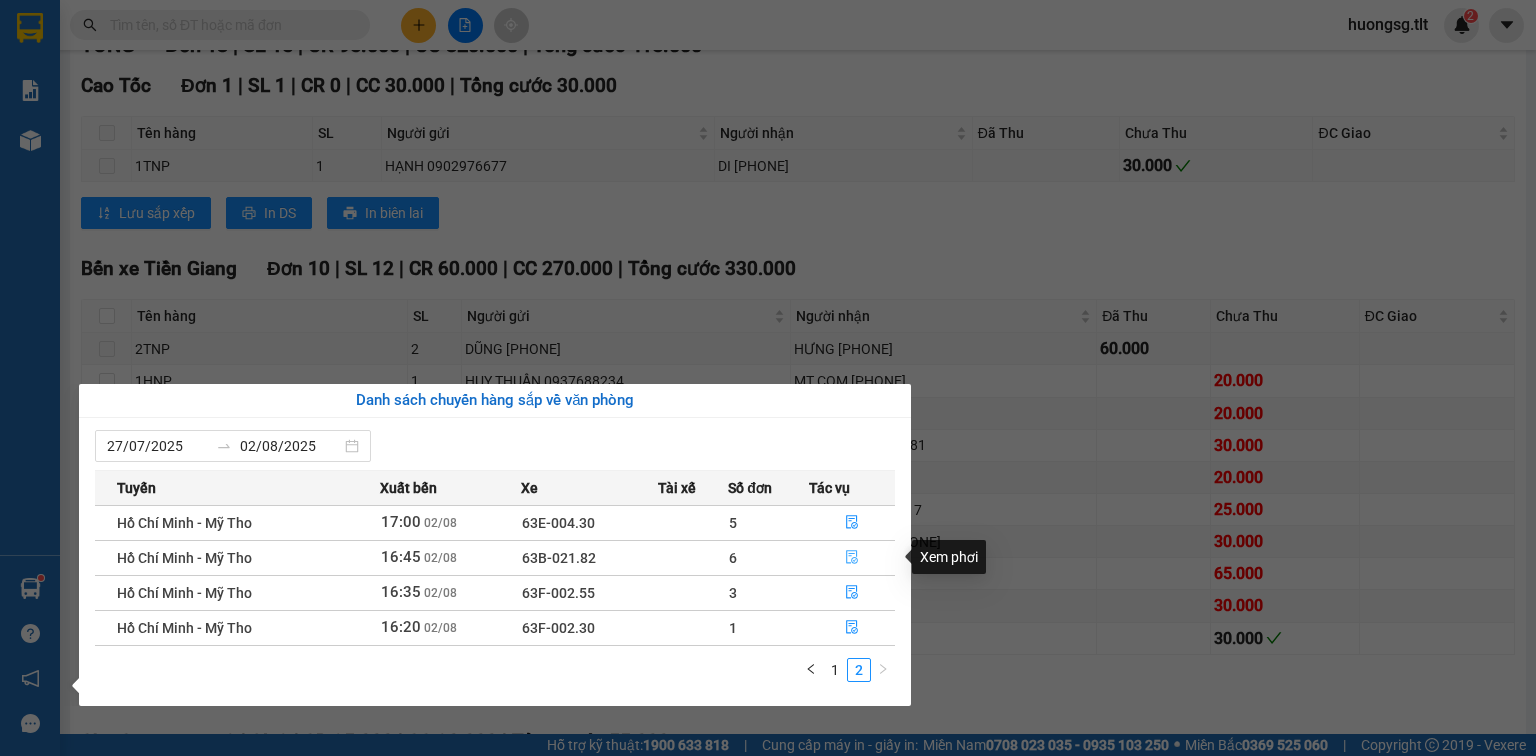 click 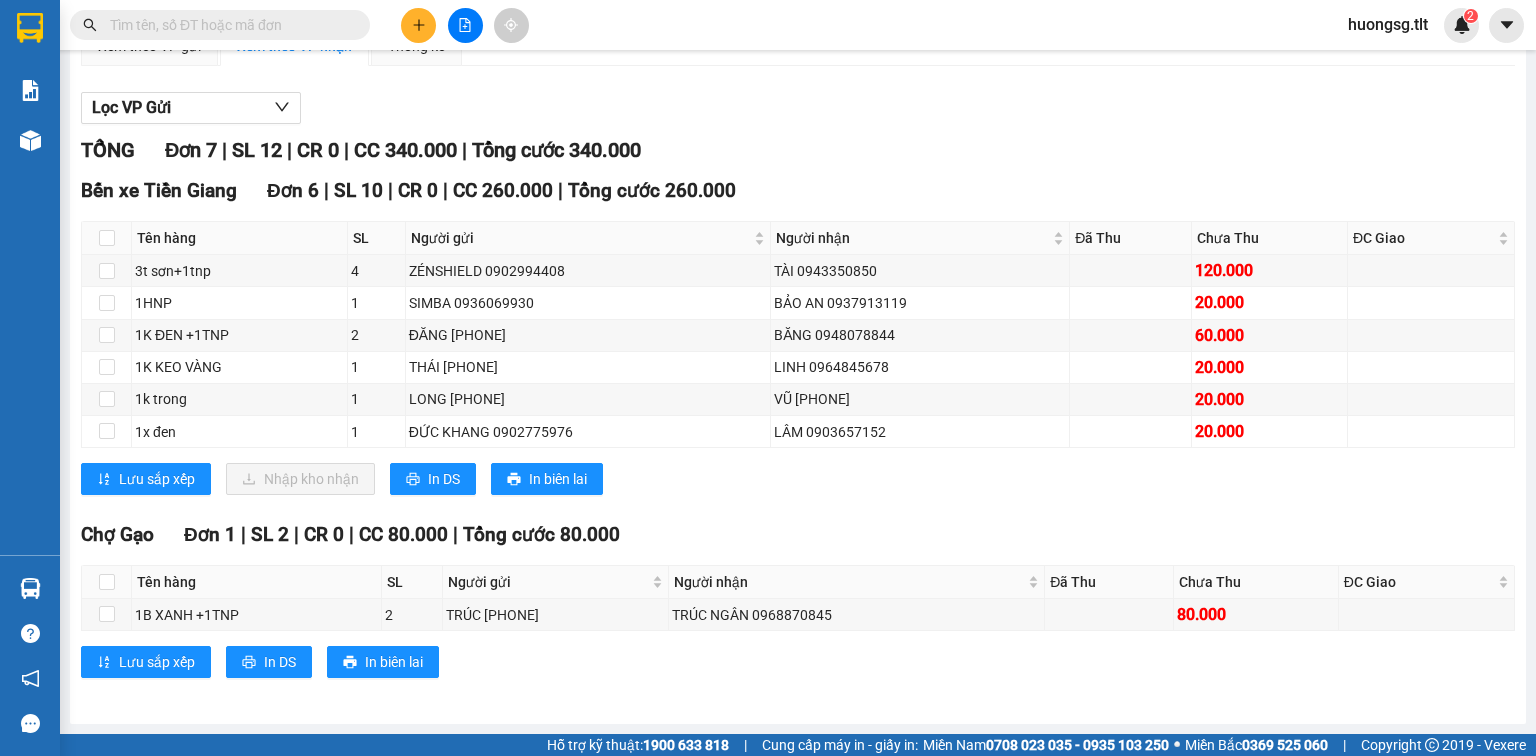 scroll, scrollTop: 216, scrollLeft: 0, axis: vertical 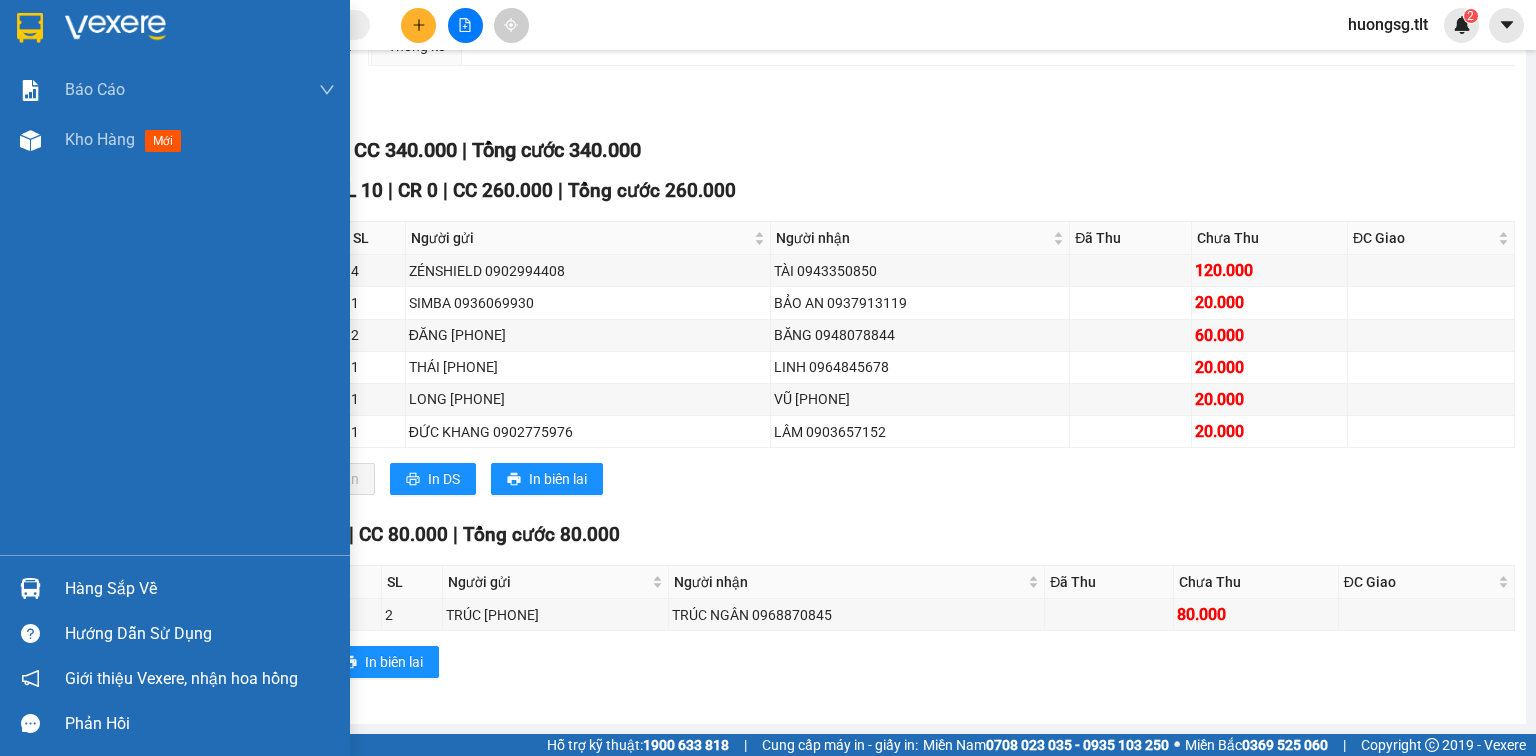 click on "Hàng sắp về" at bounding box center (175, 588) 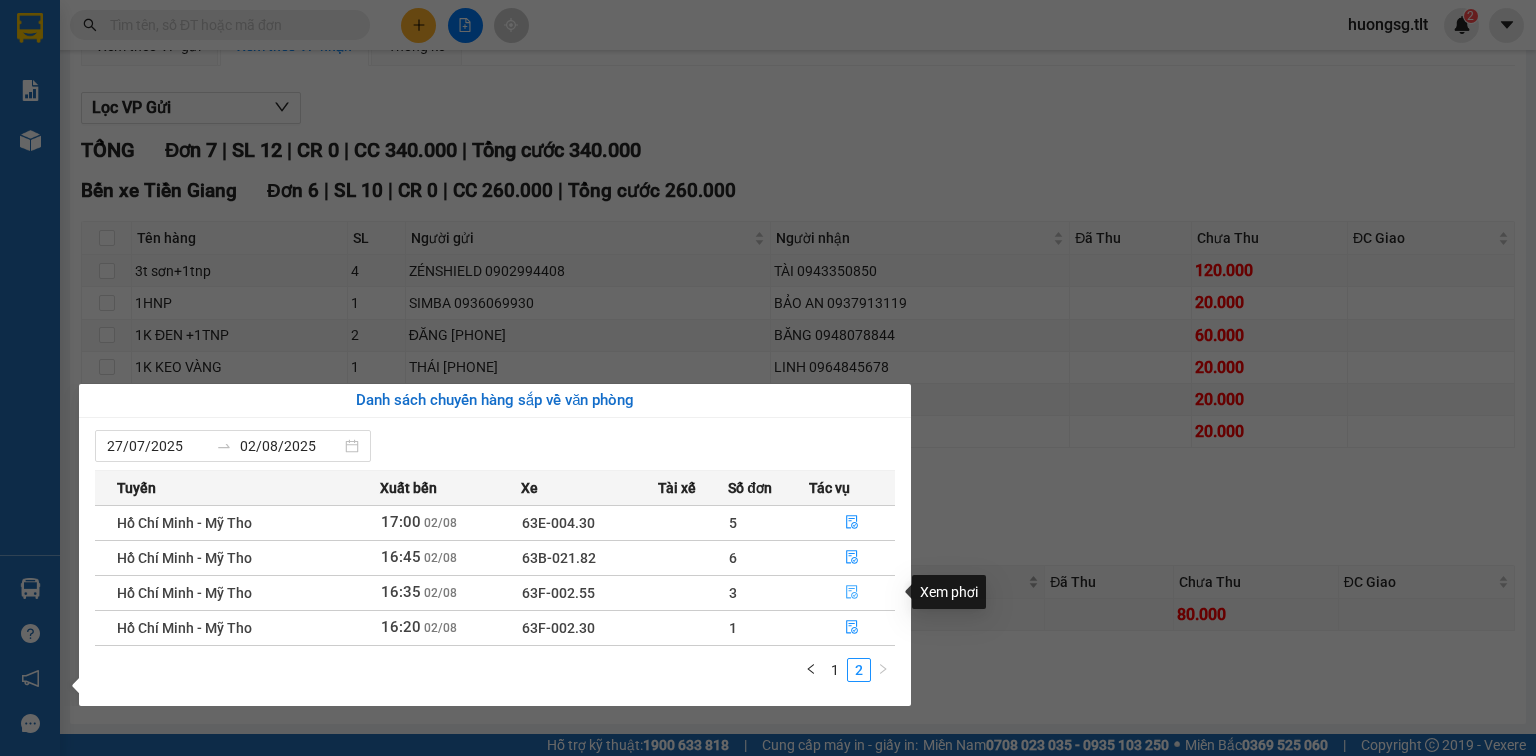 click at bounding box center (852, 593) 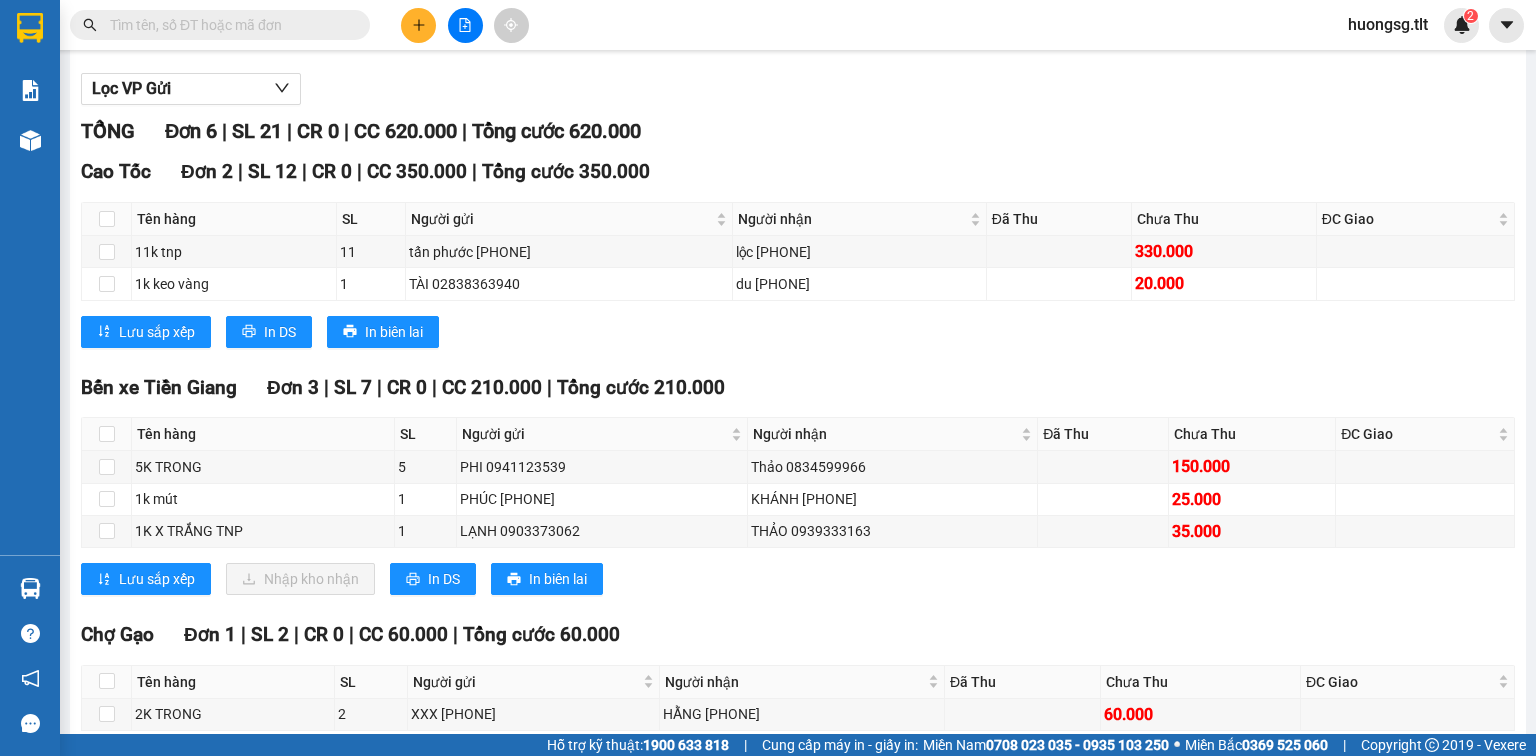 scroll, scrollTop: 302, scrollLeft: 0, axis: vertical 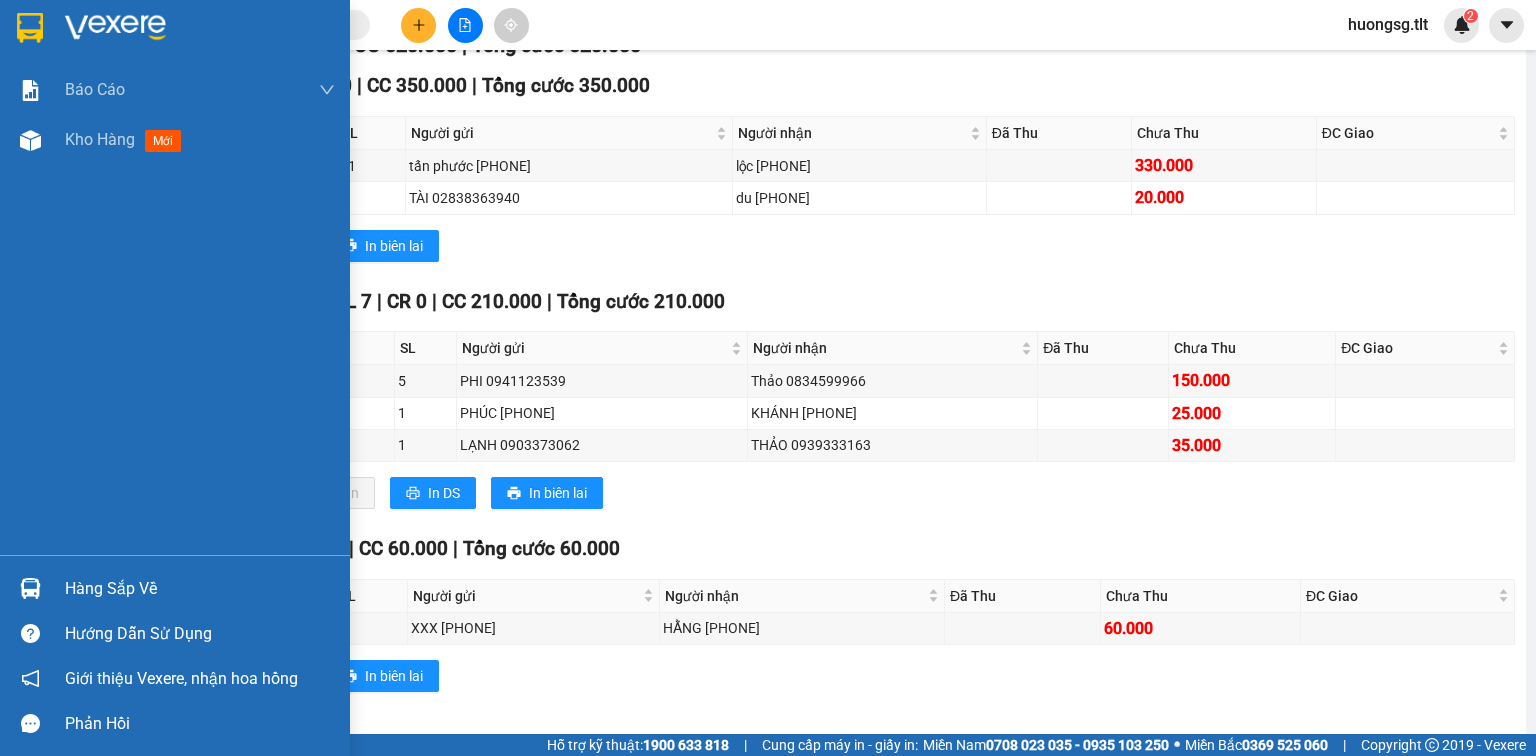 click on "Hàng sắp về" at bounding box center [200, 589] 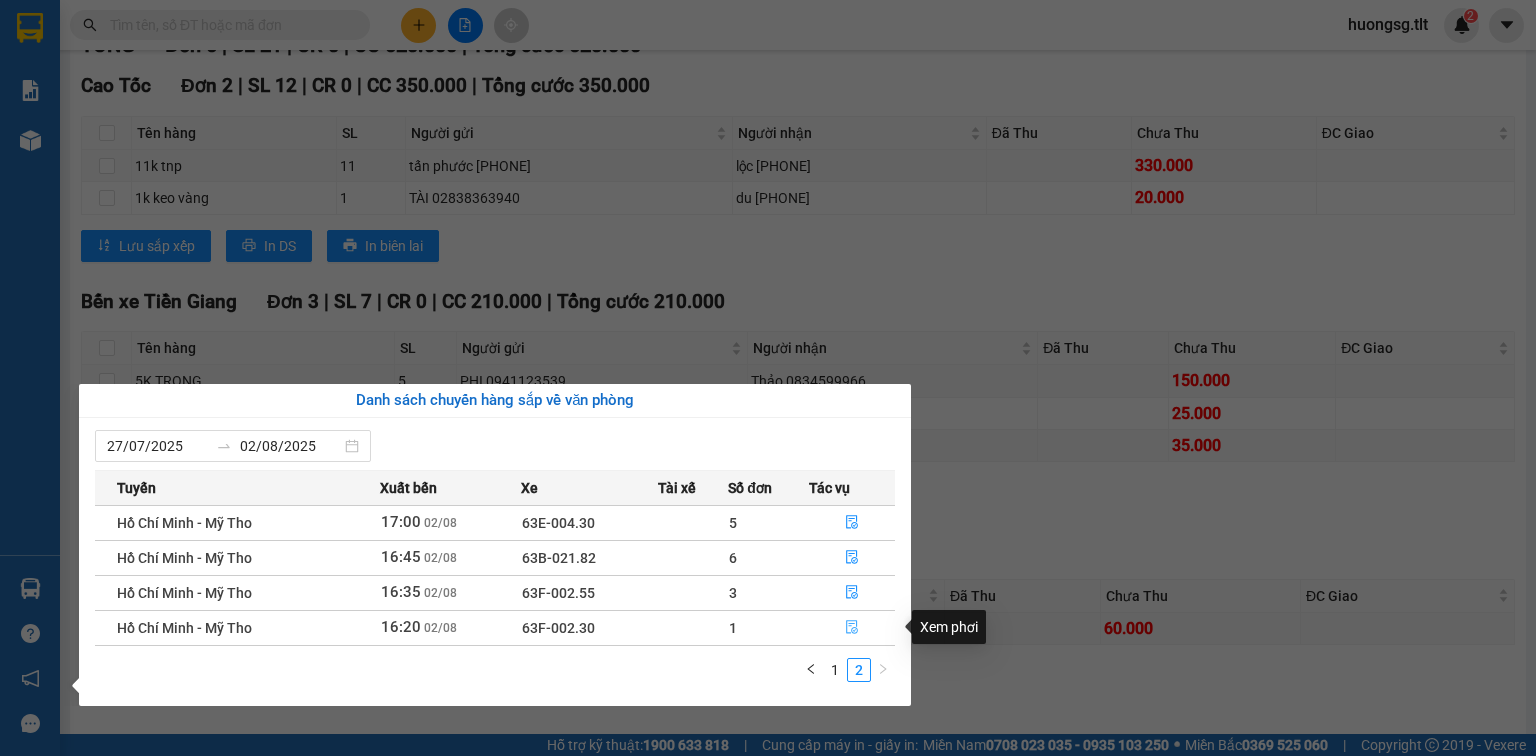 click at bounding box center (852, 628) 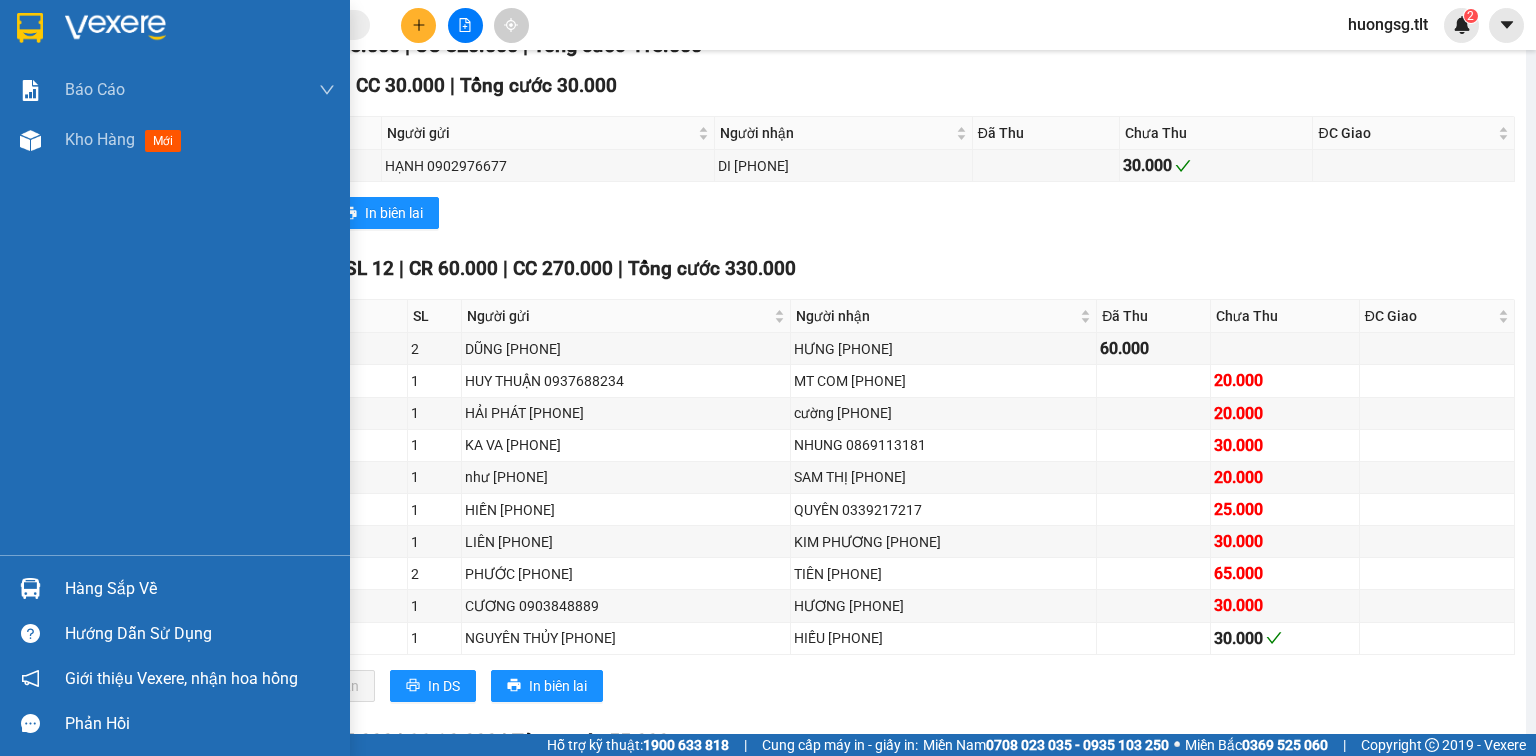click on "Hàng sắp về" at bounding box center (175, 588) 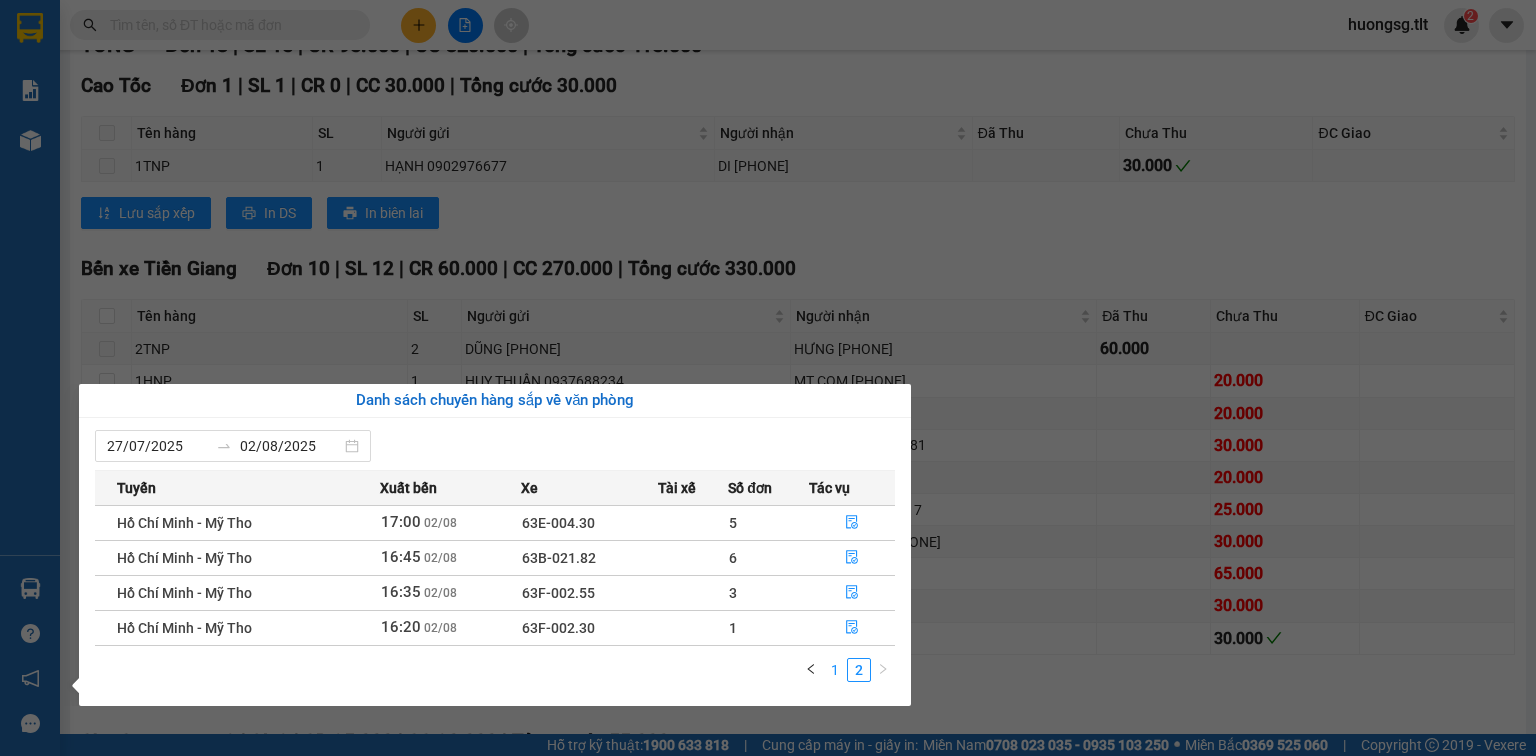 click on "1" at bounding box center (835, 670) 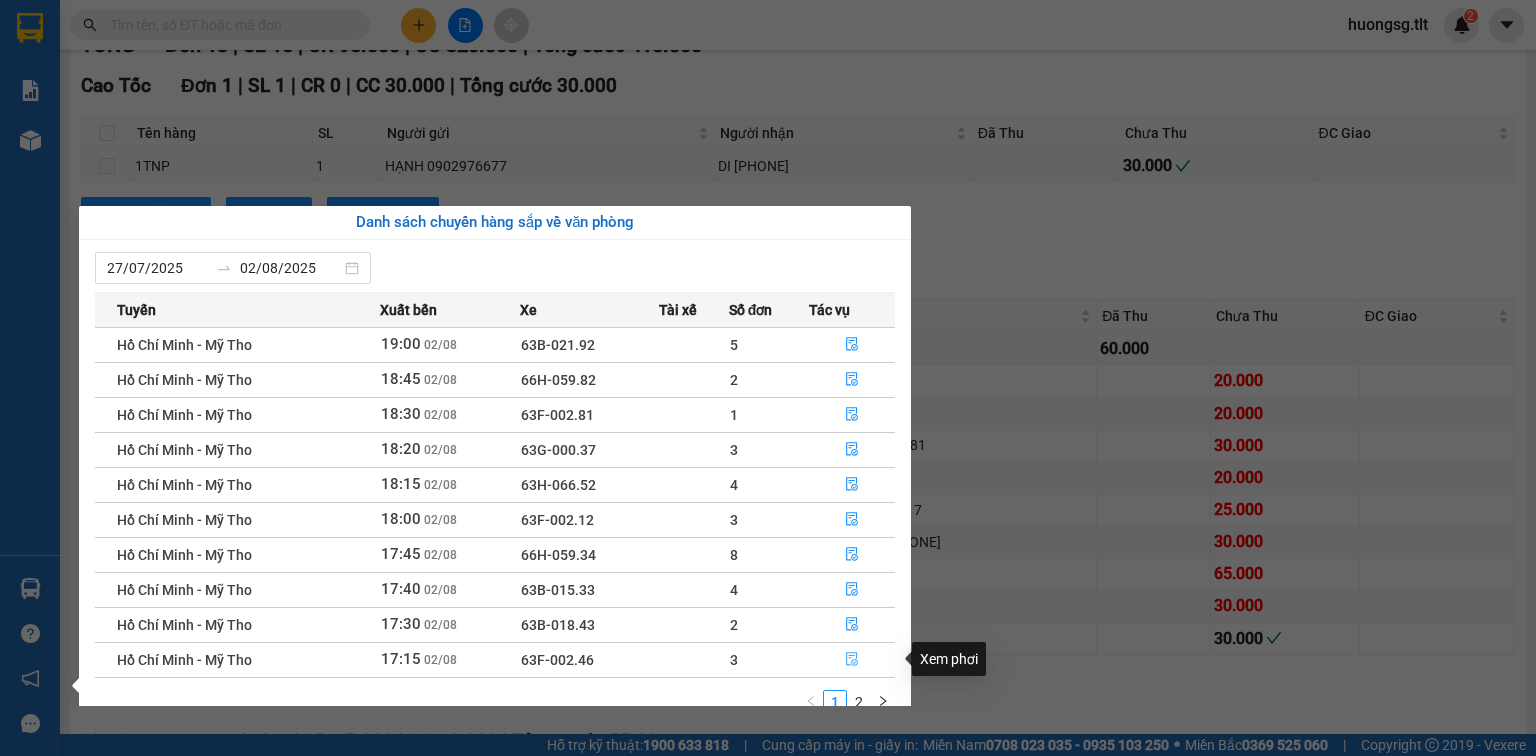 click at bounding box center (852, 660) 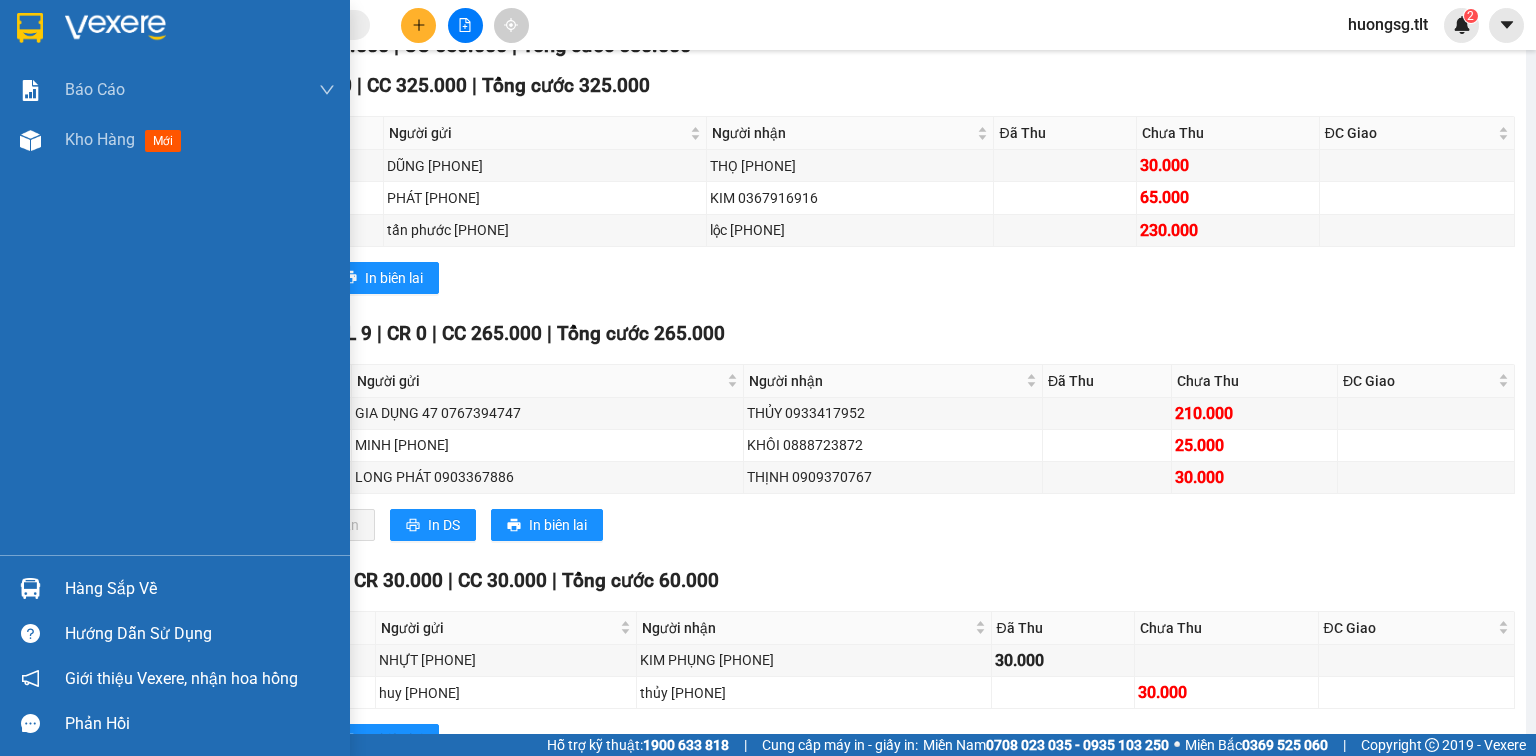 click on "Hàng sắp về" at bounding box center (200, 589) 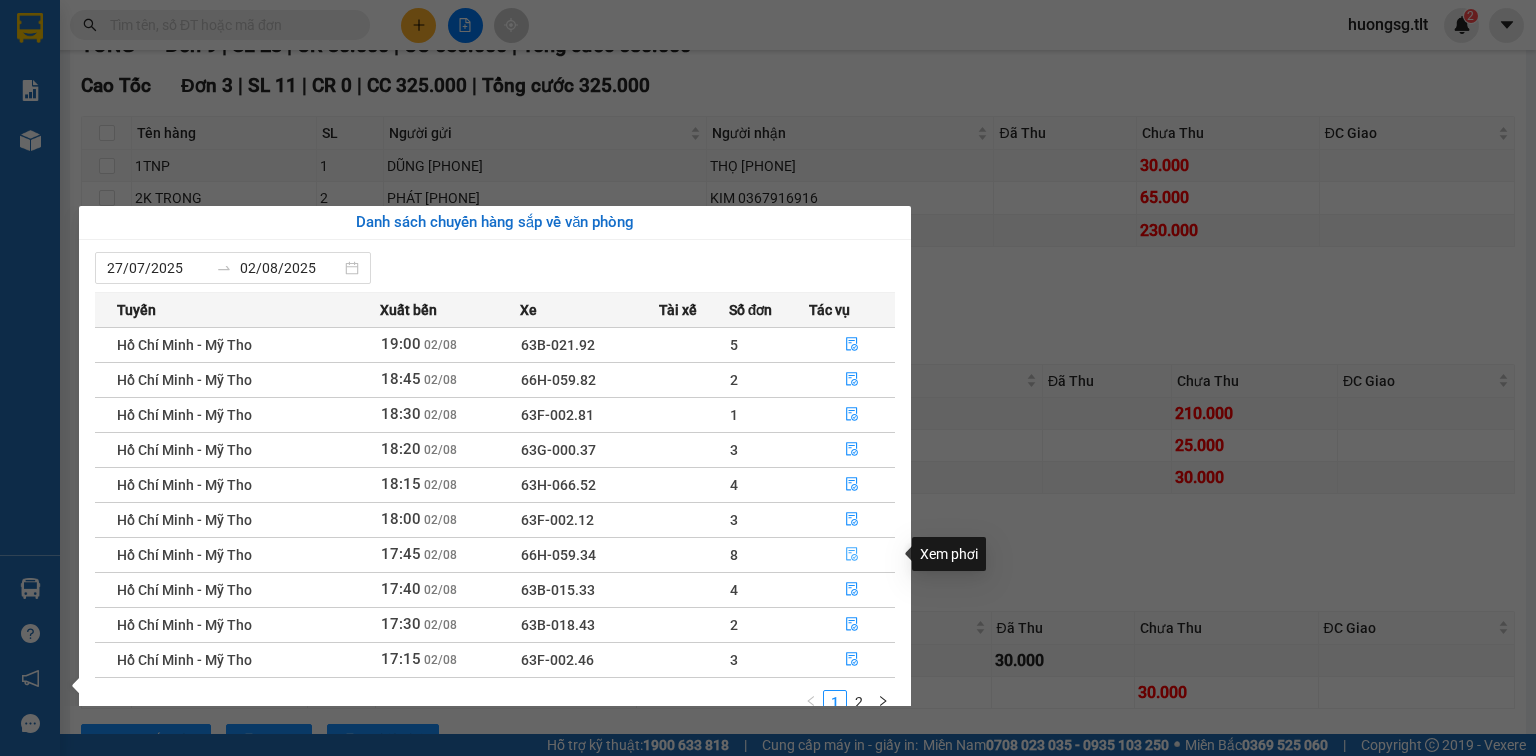 click 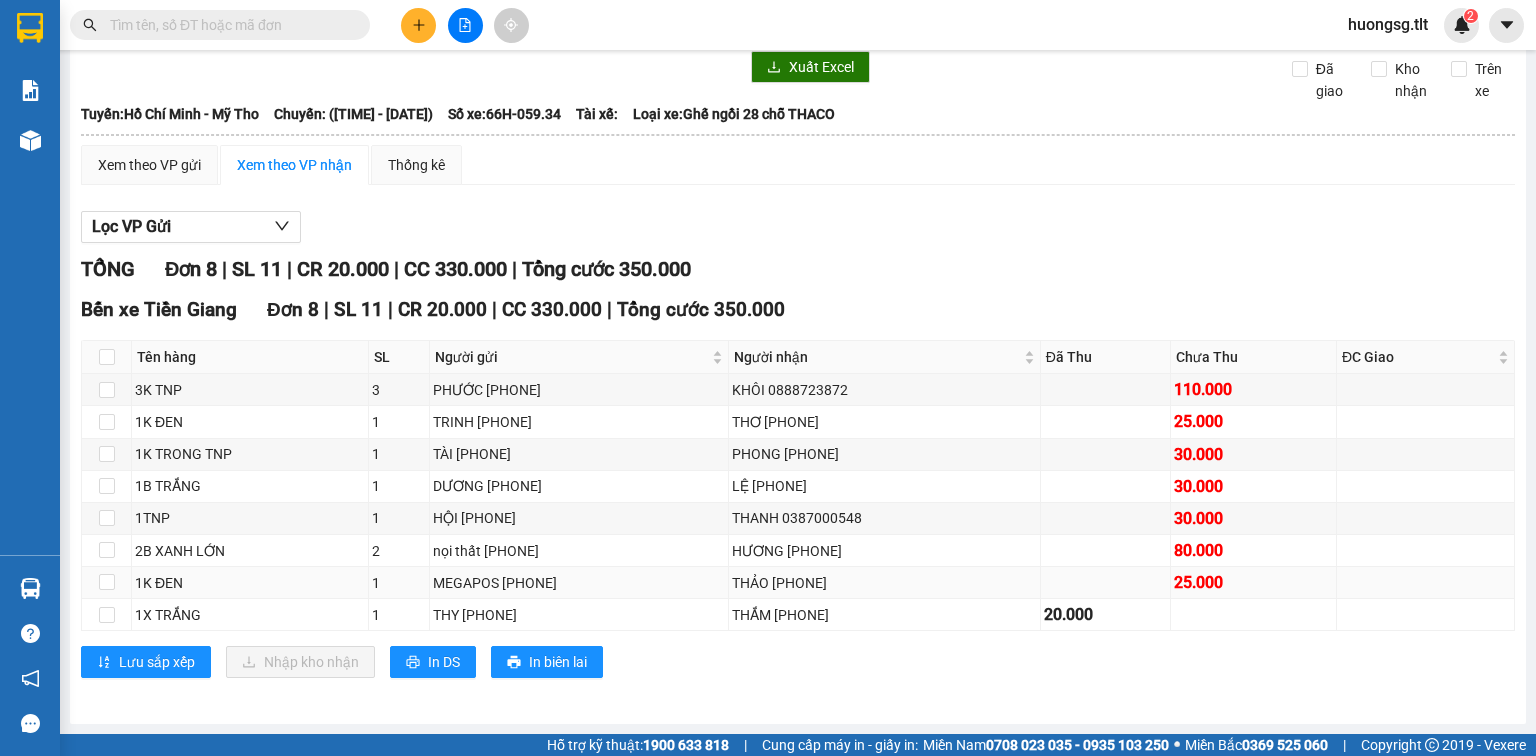 scroll, scrollTop: 96, scrollLeft: 0, axis: vertical 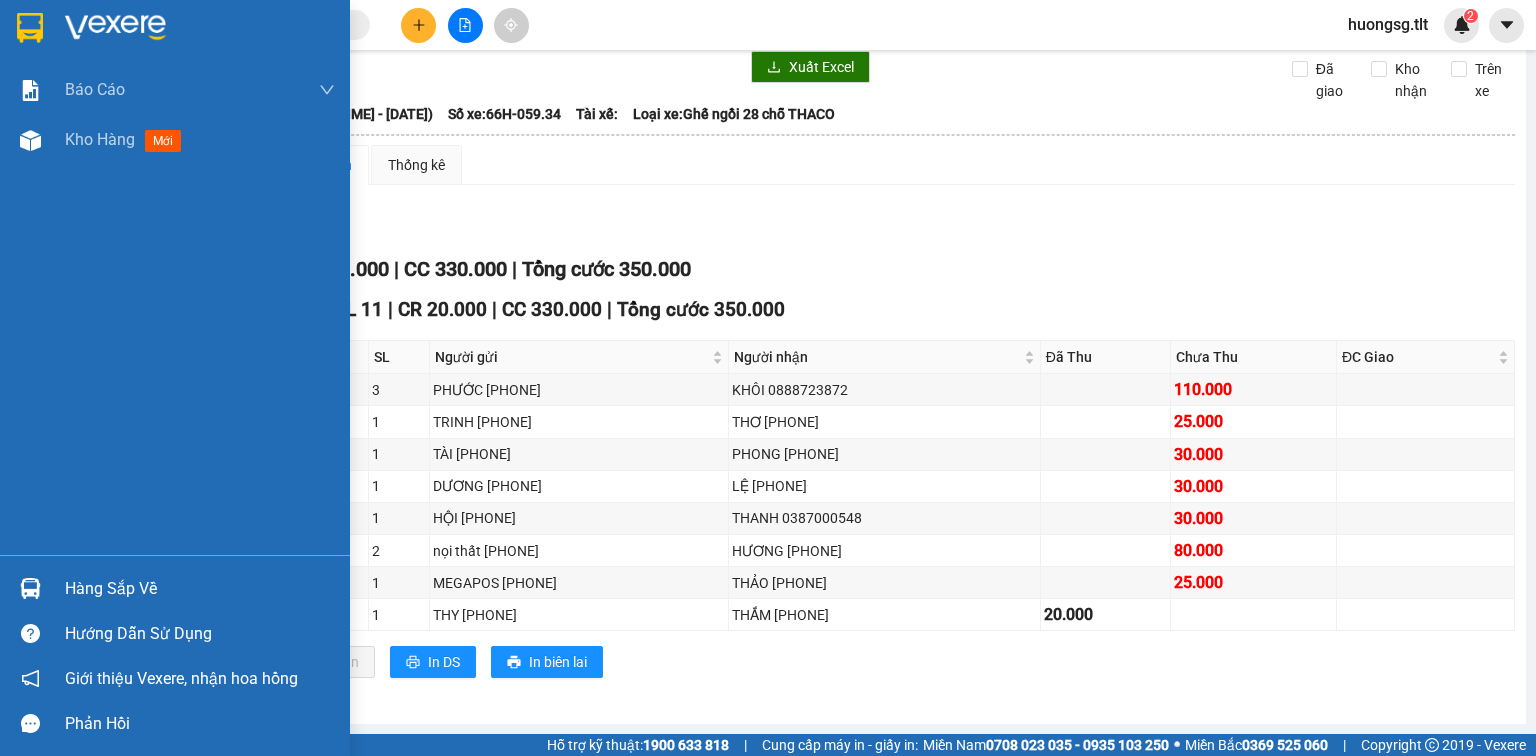 drag, startPoint x: 120, startPoint y: 580, endPoint x: 132, endPoint y: 580, distance: 12 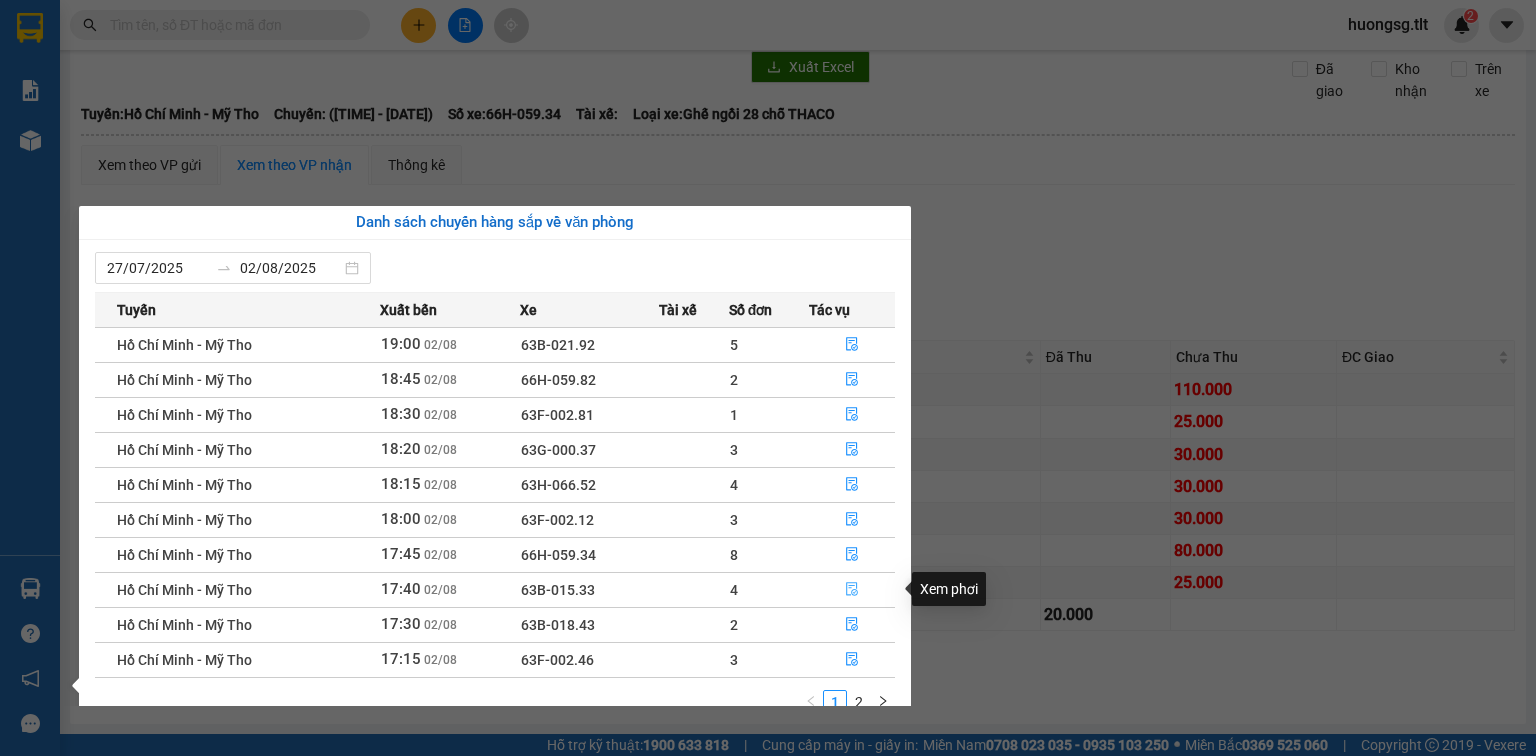 click 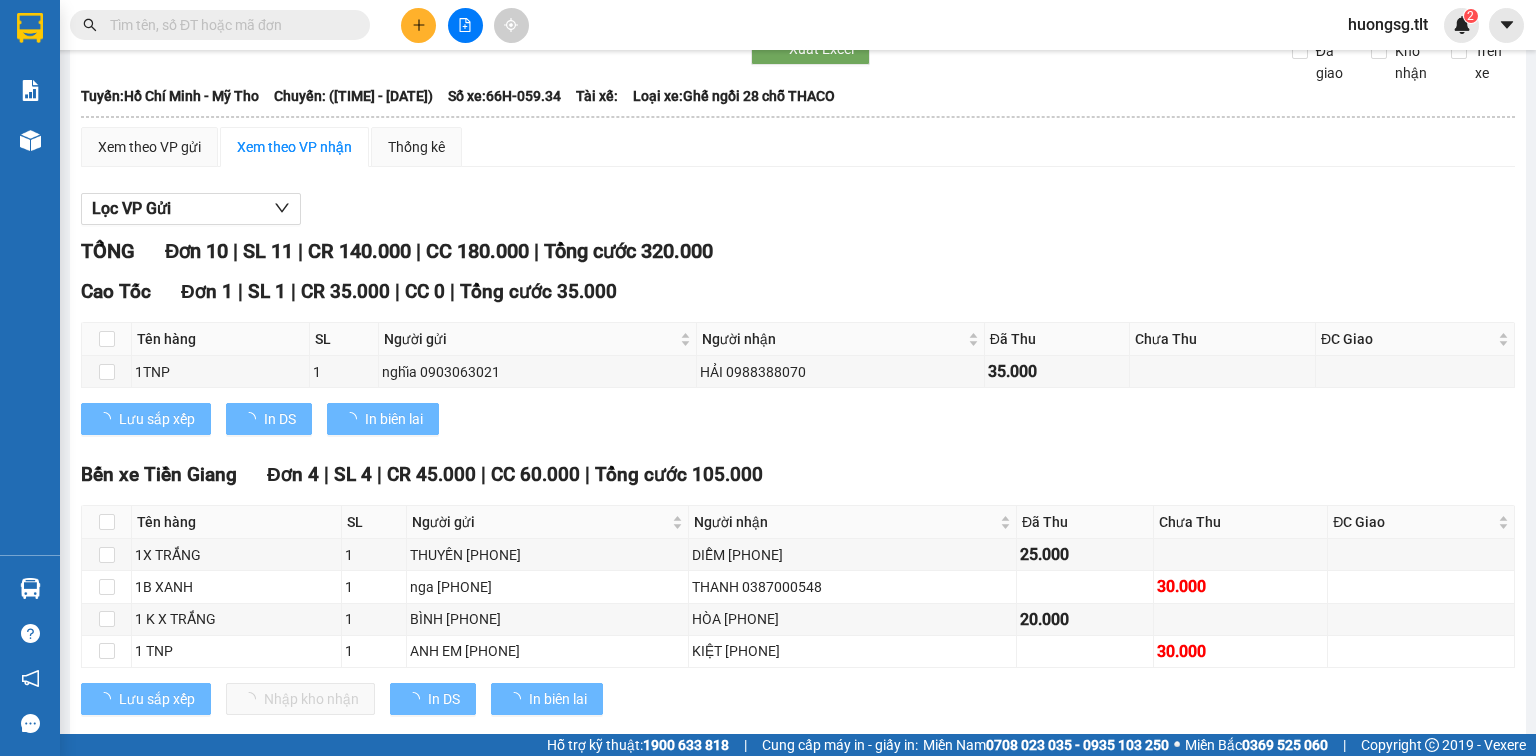 scroll, scrollTop: 302, scrollLeft: 0, axis: vertical 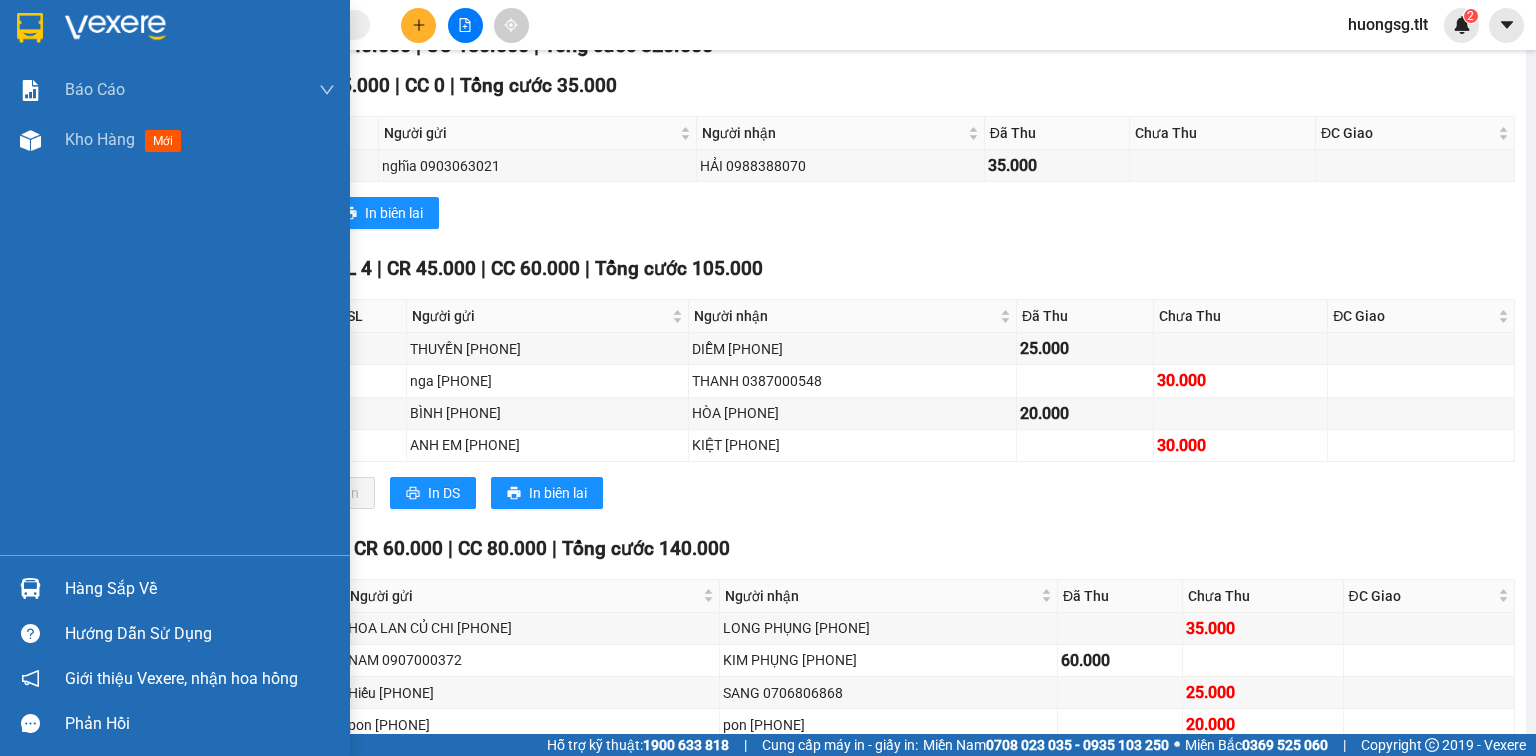 click on "Hàng sắp về" at bounding box center (200, 589) 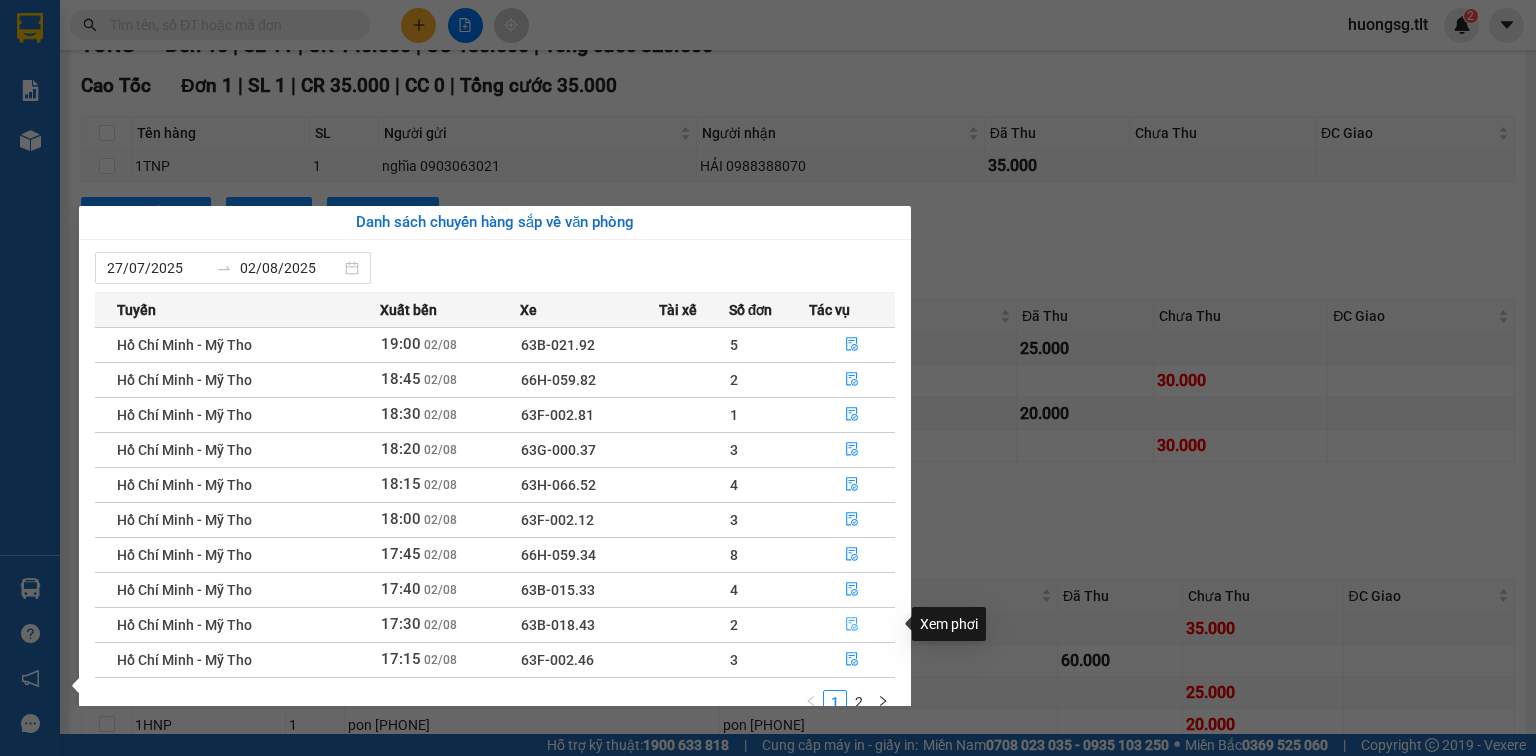 click 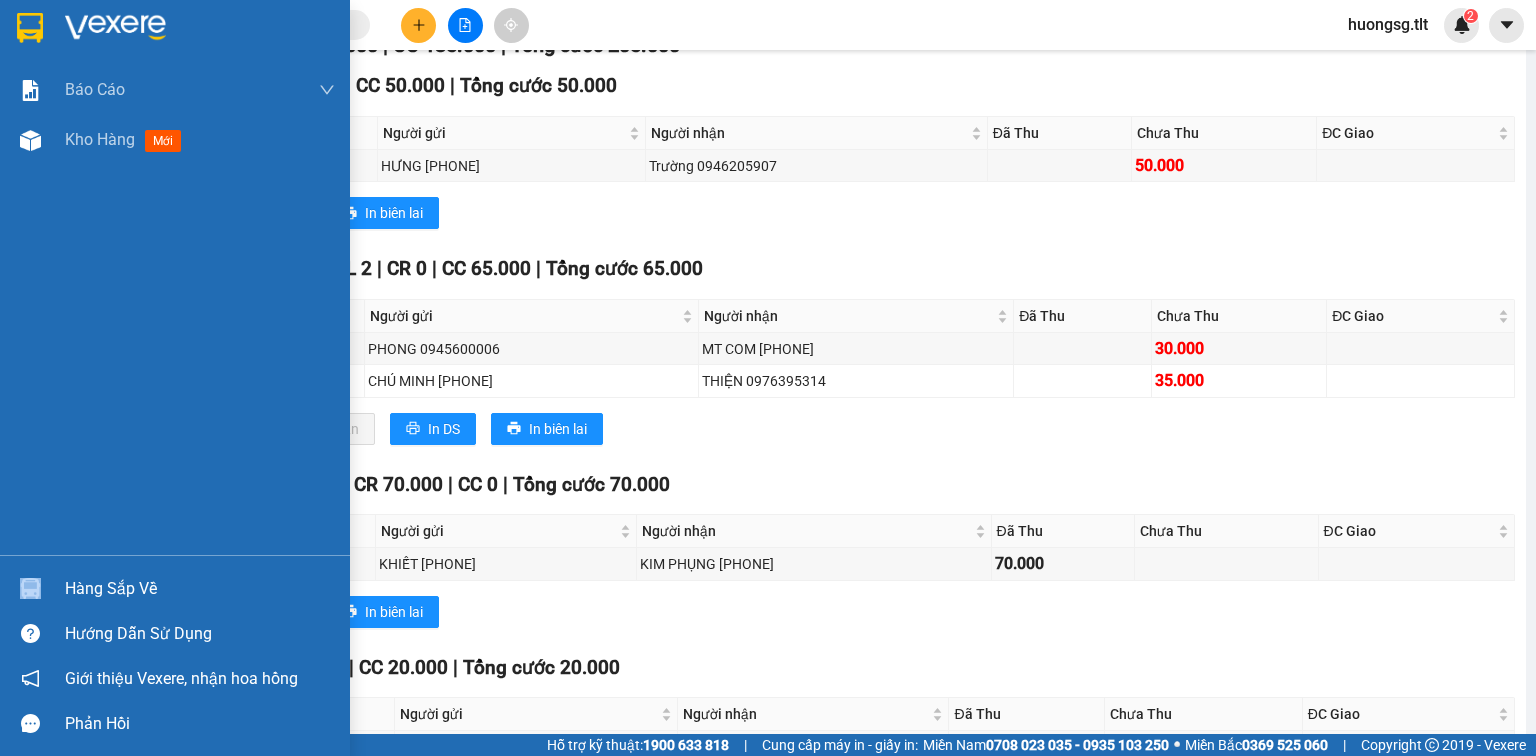 click on "Hàng sắp về" at bounding box center [175, 588] 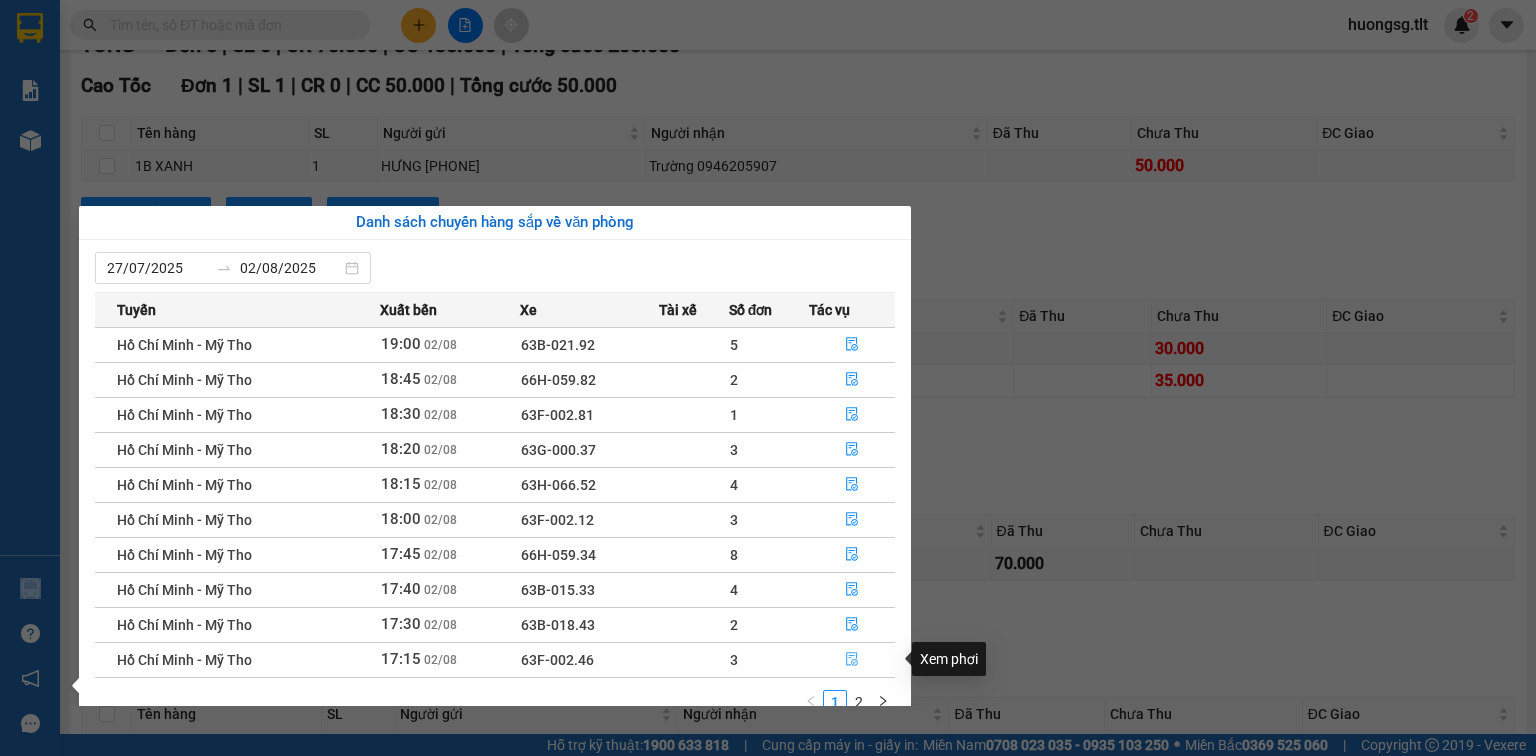 click 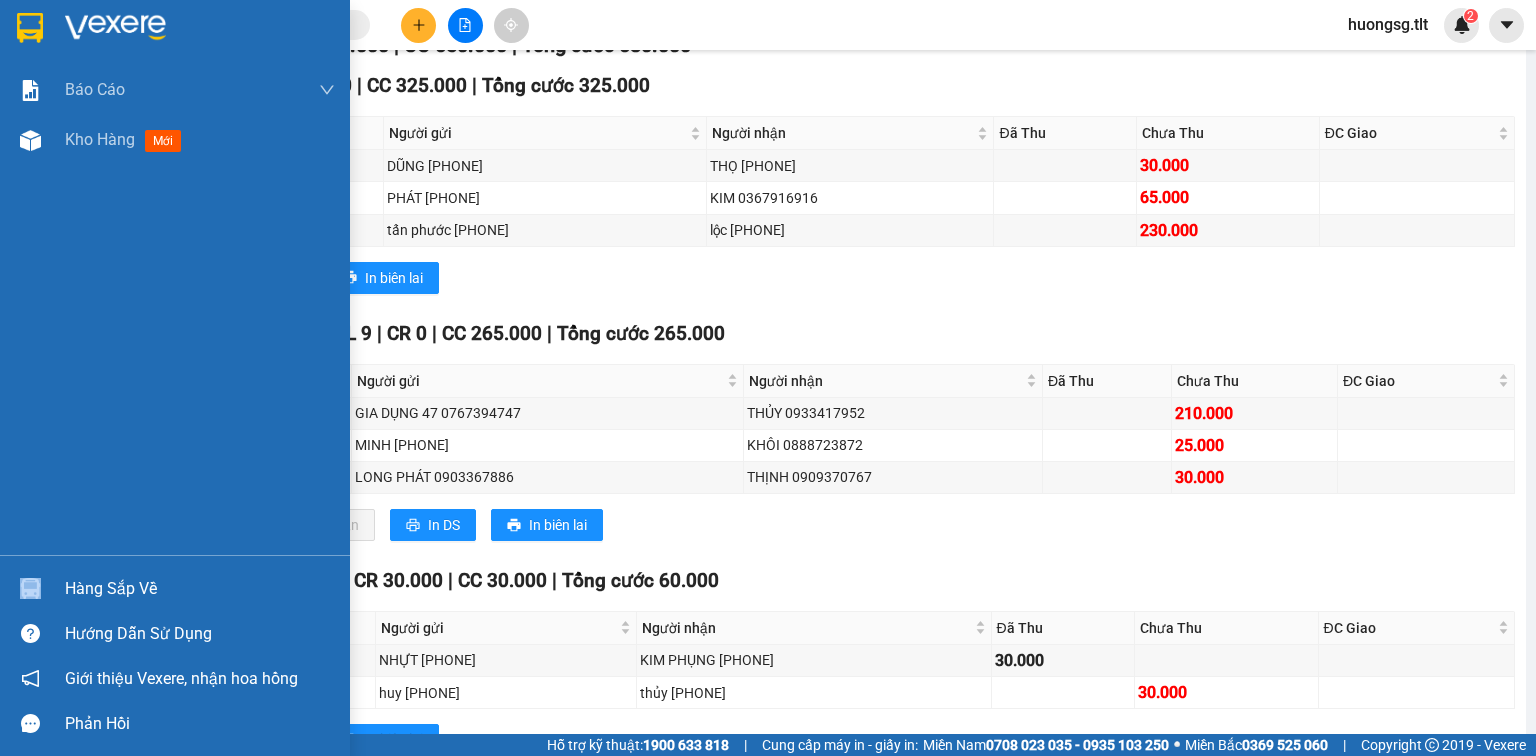 click on "Hàng sắp về" at bounding box center (200, 589) 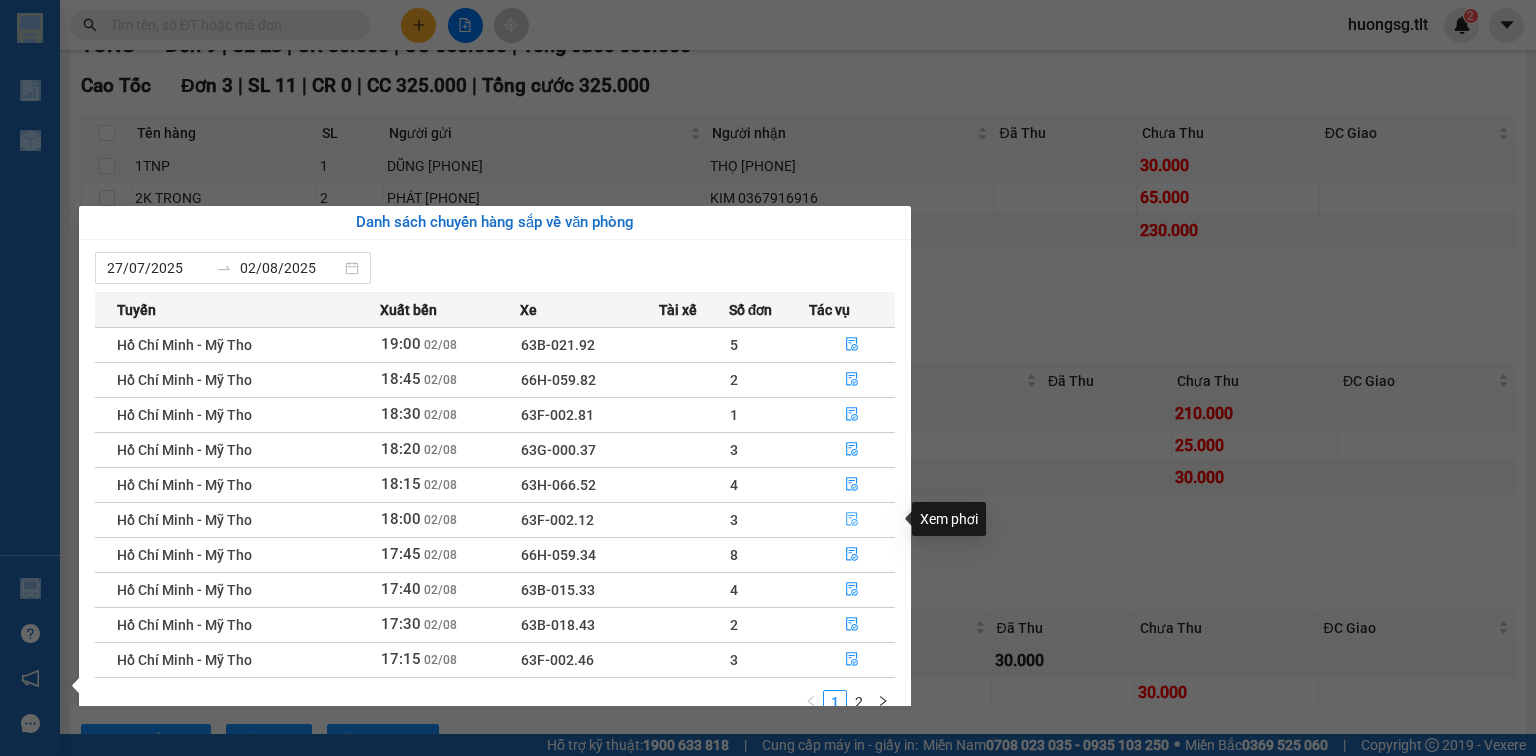 click 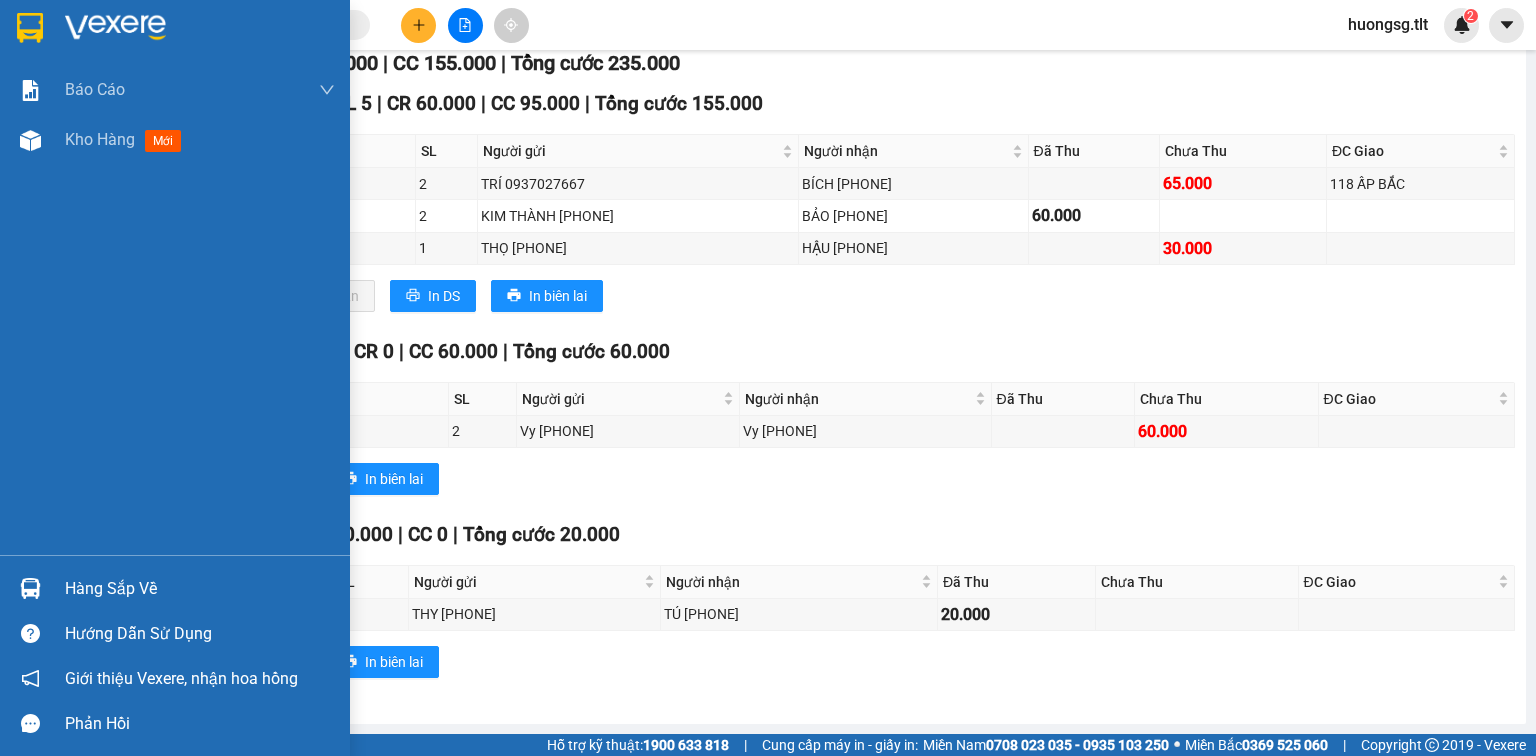 click at bounding box center (107, 582) 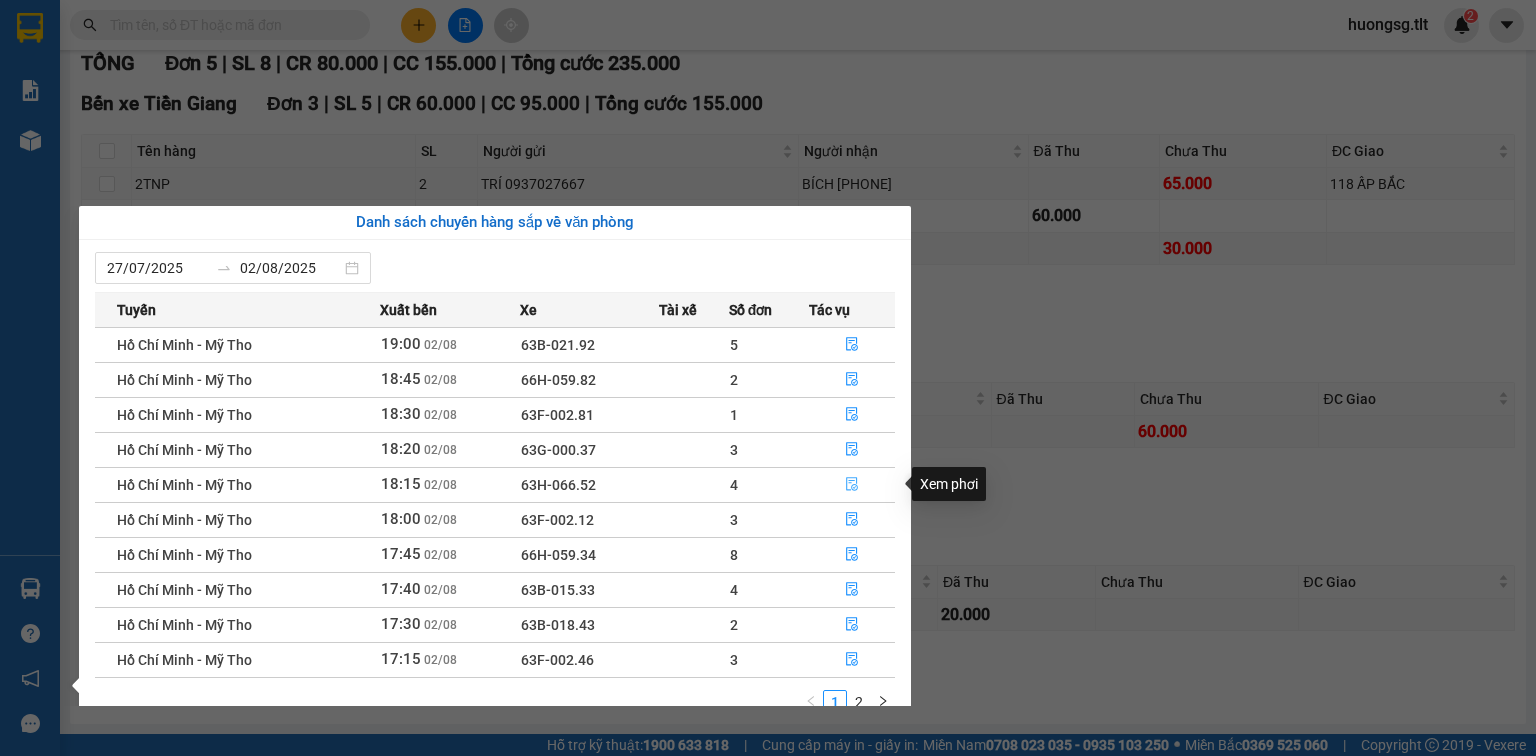 click at bounding box center [852, 485] 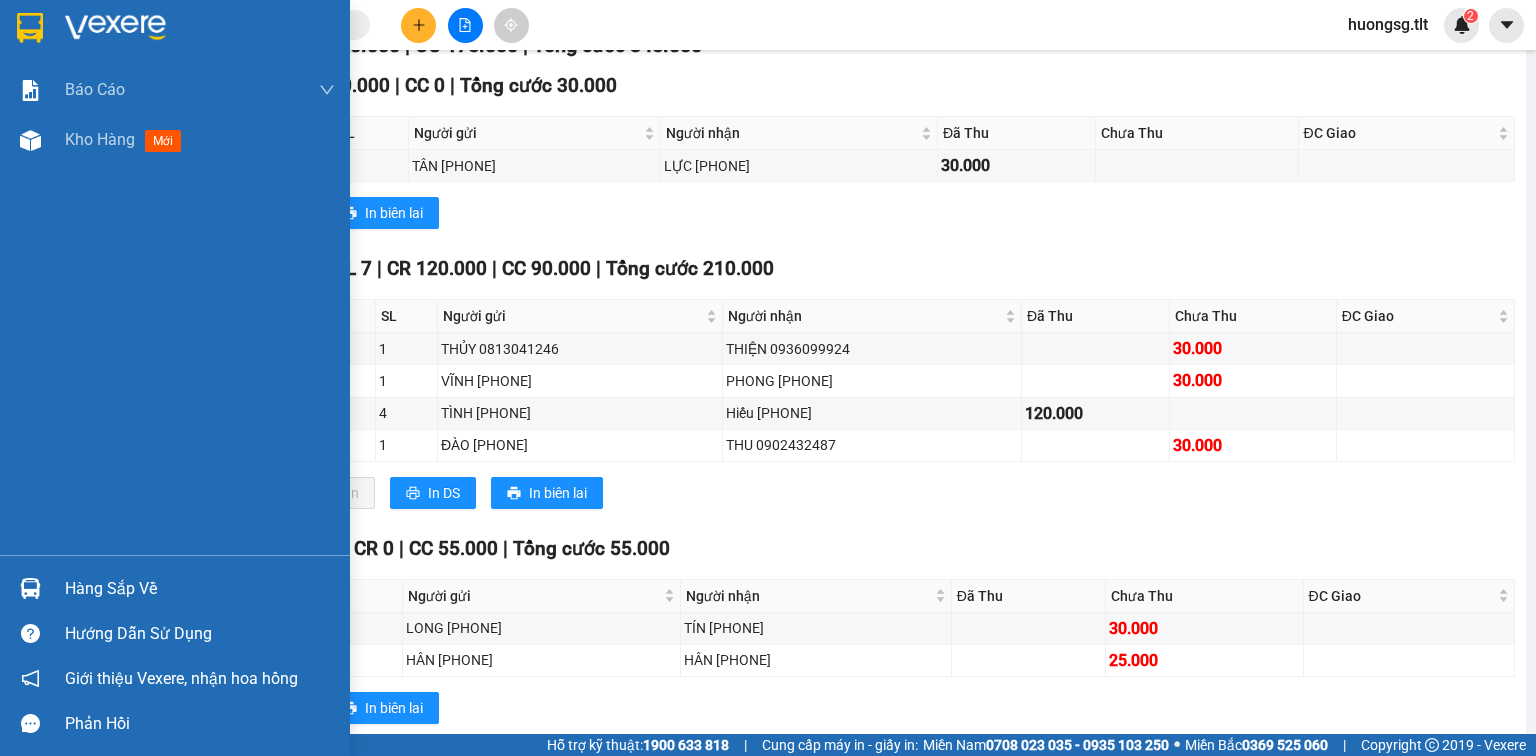 click on "Hàng sắp về" at bounding box center (175, 588) 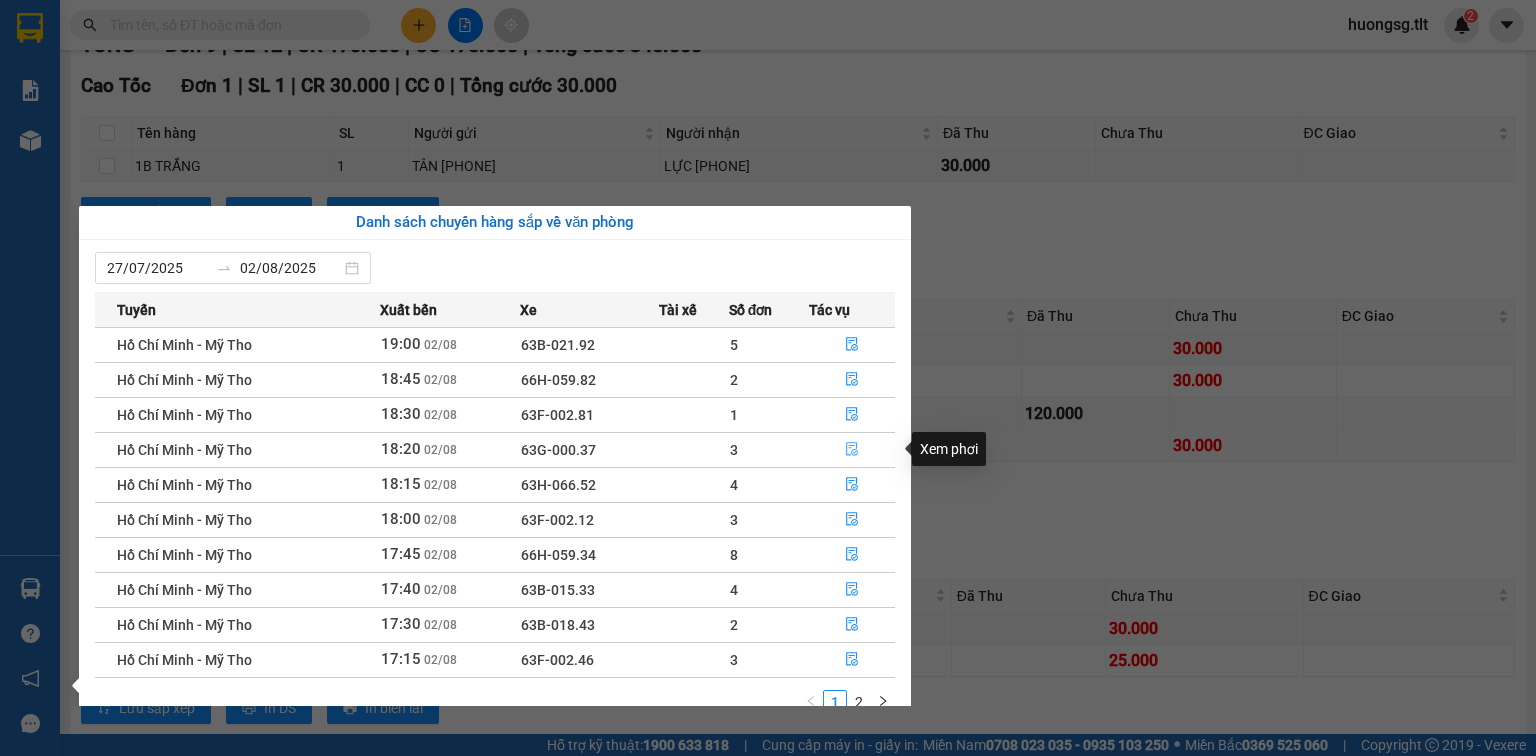 click 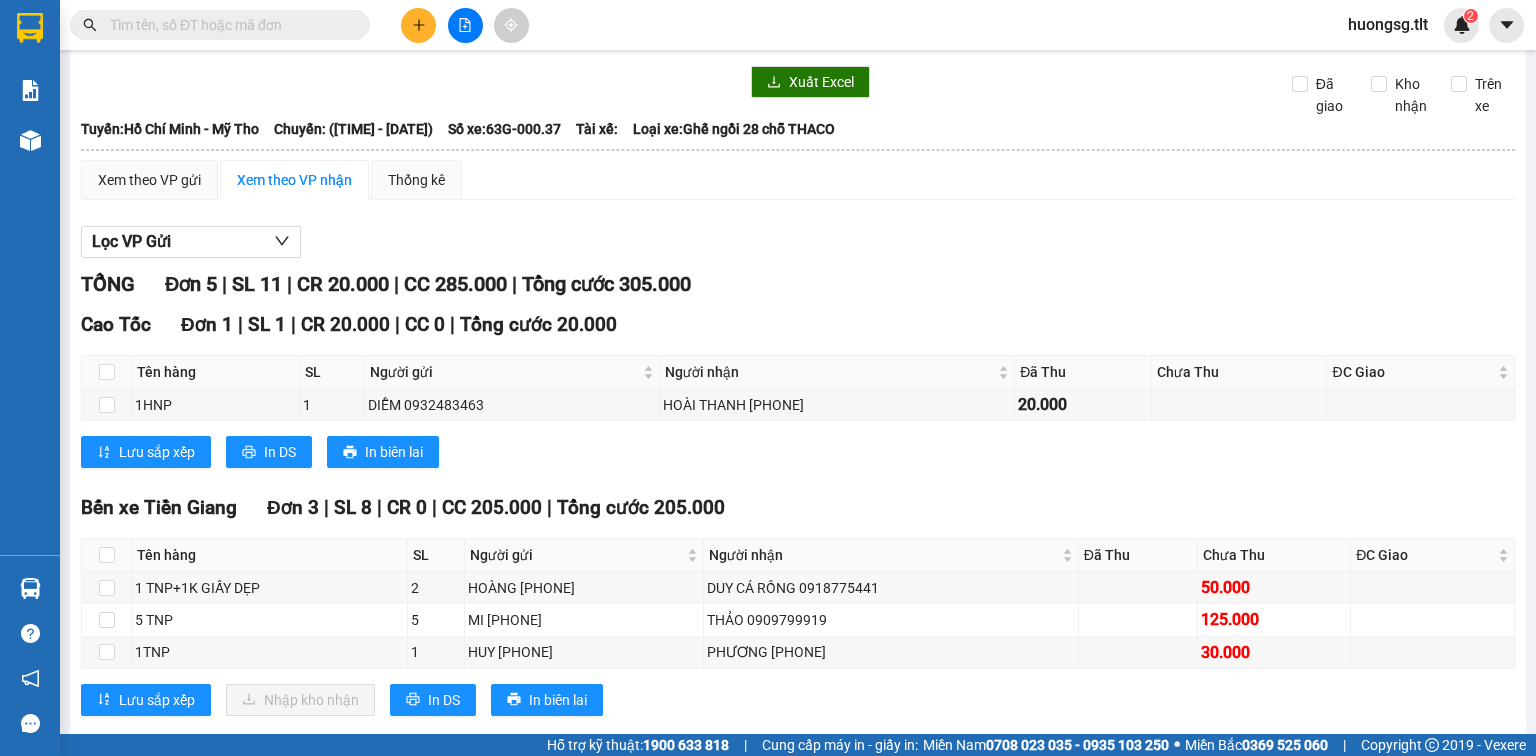 scroll, scrollTop: 62, scrollLeft: 0, axis: vertical 